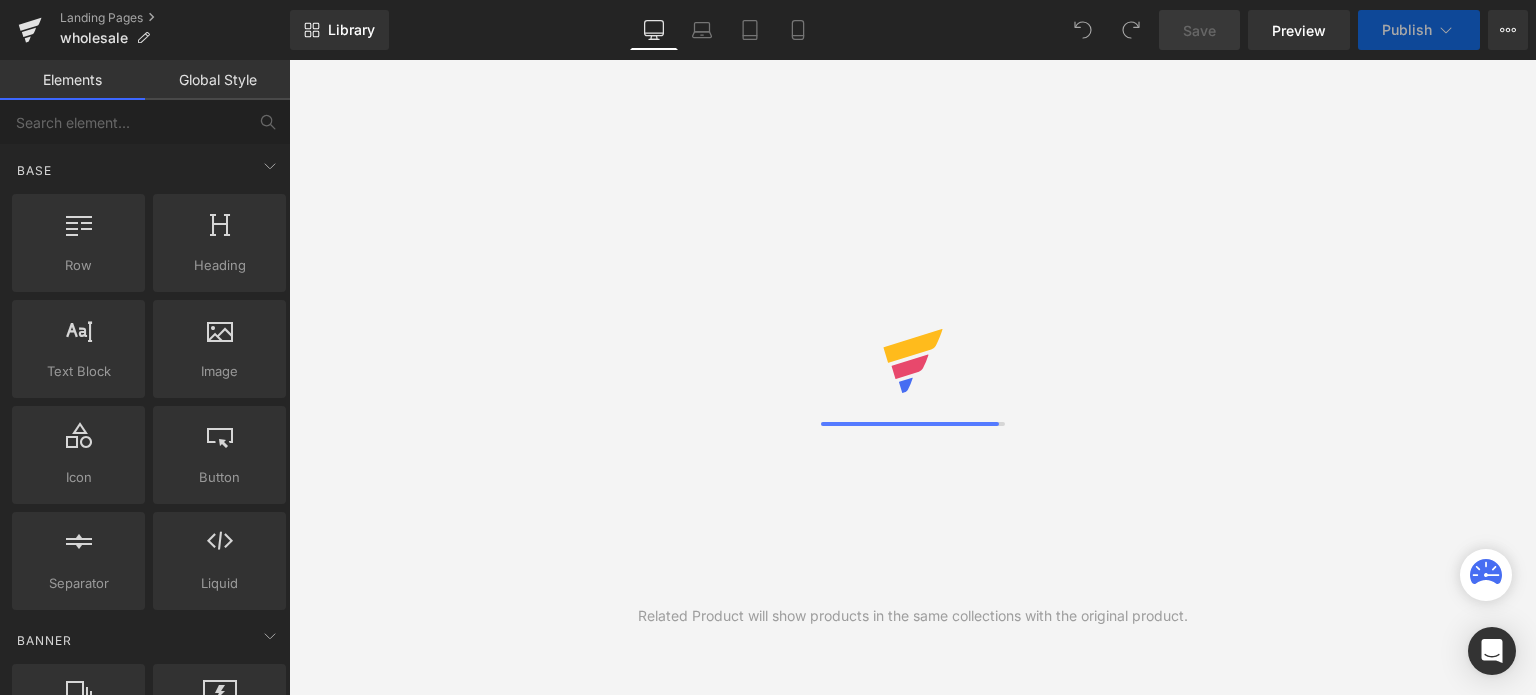 scroll, scrollTop: 0, scrollLeft: 0, axis: both 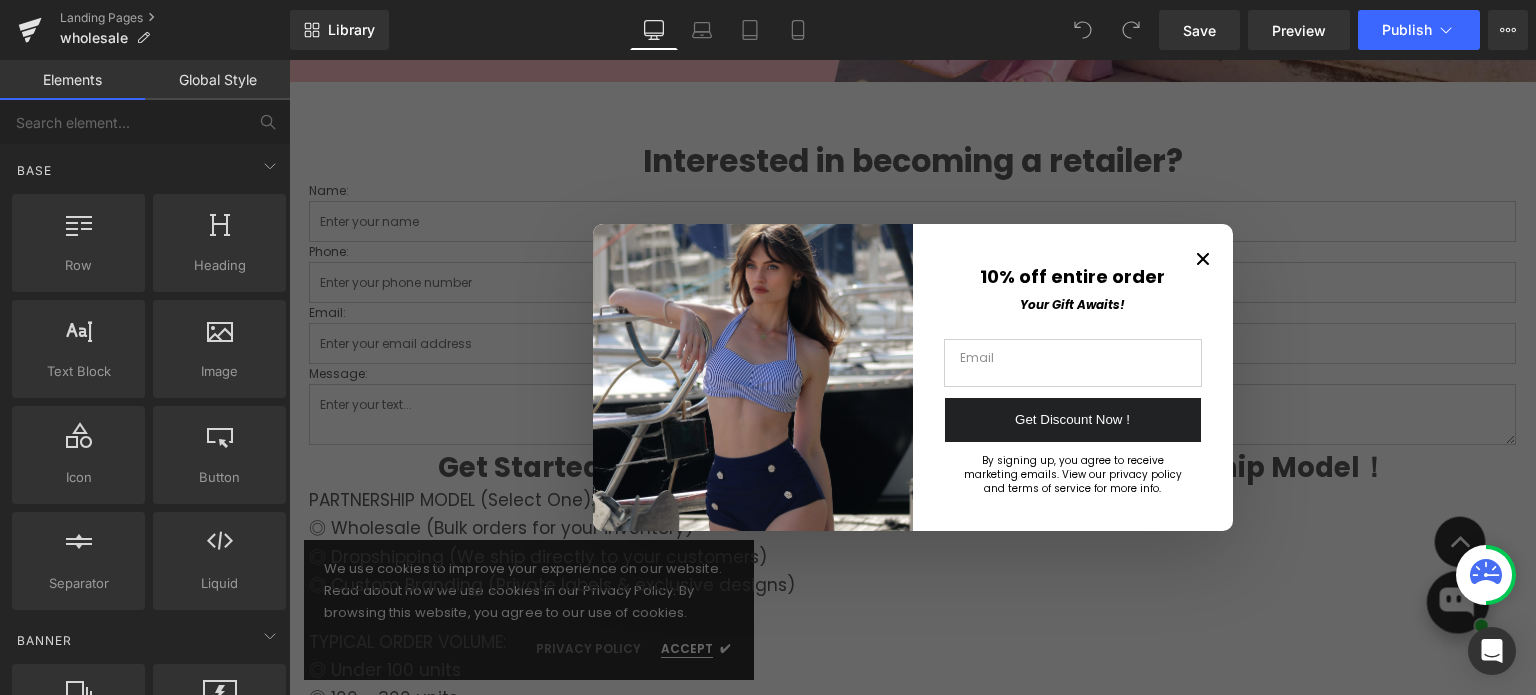 click at bounding box center [912, 377] 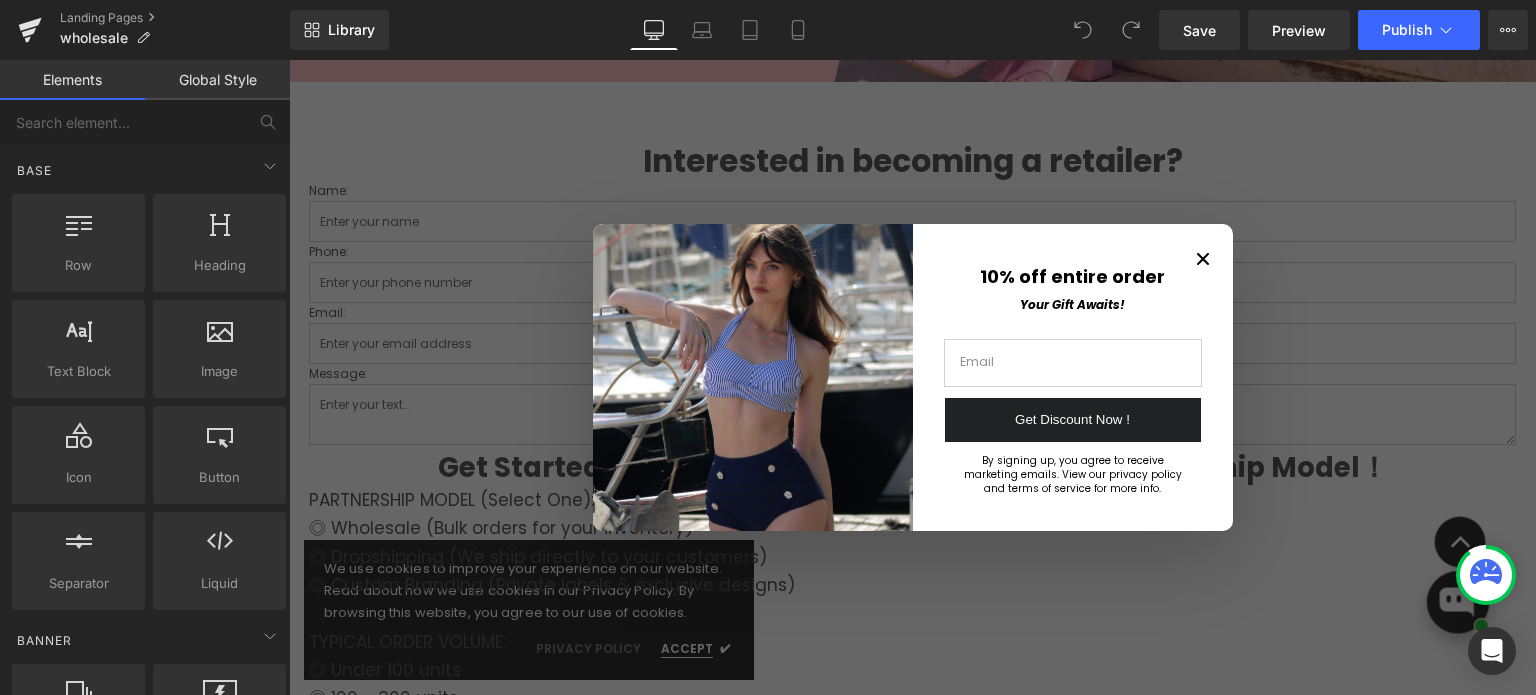click 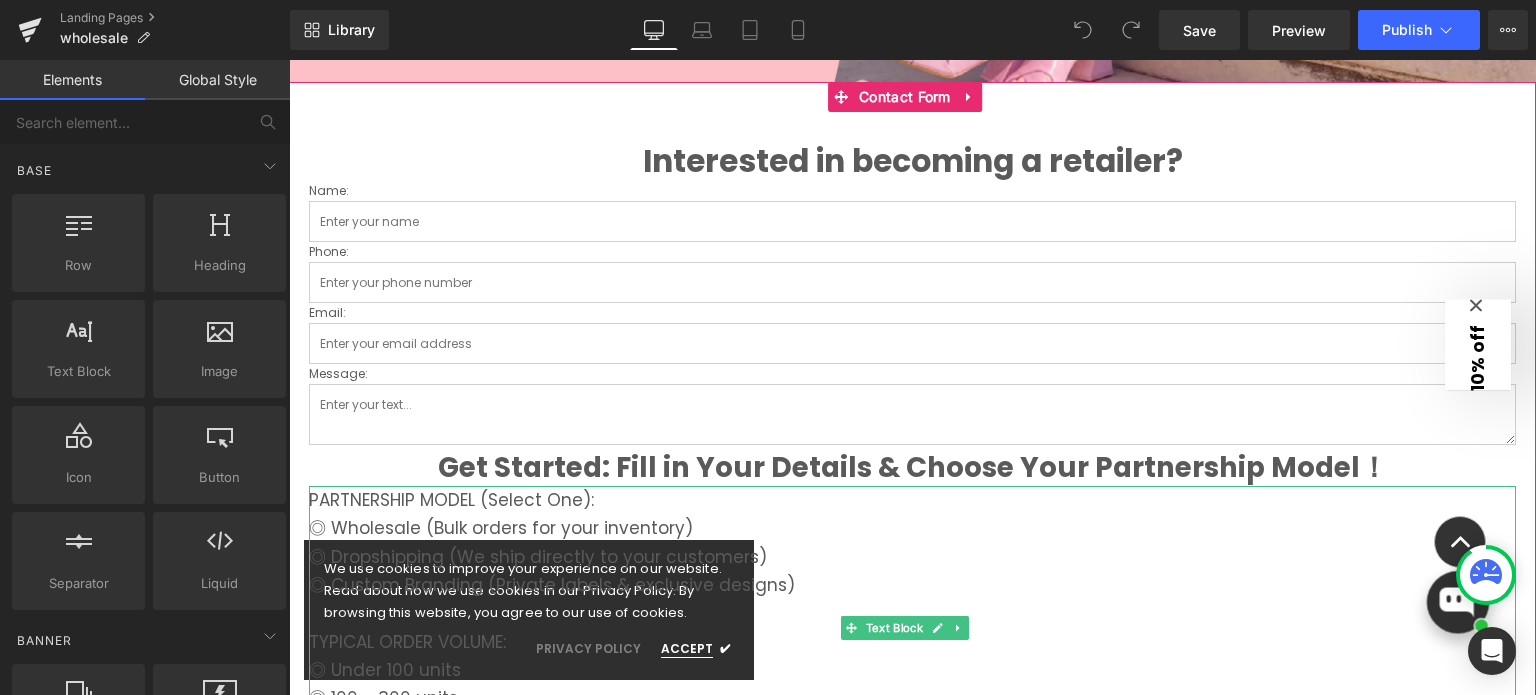click on "◎ 100 - 300 units" at bounding box center [912, 698] 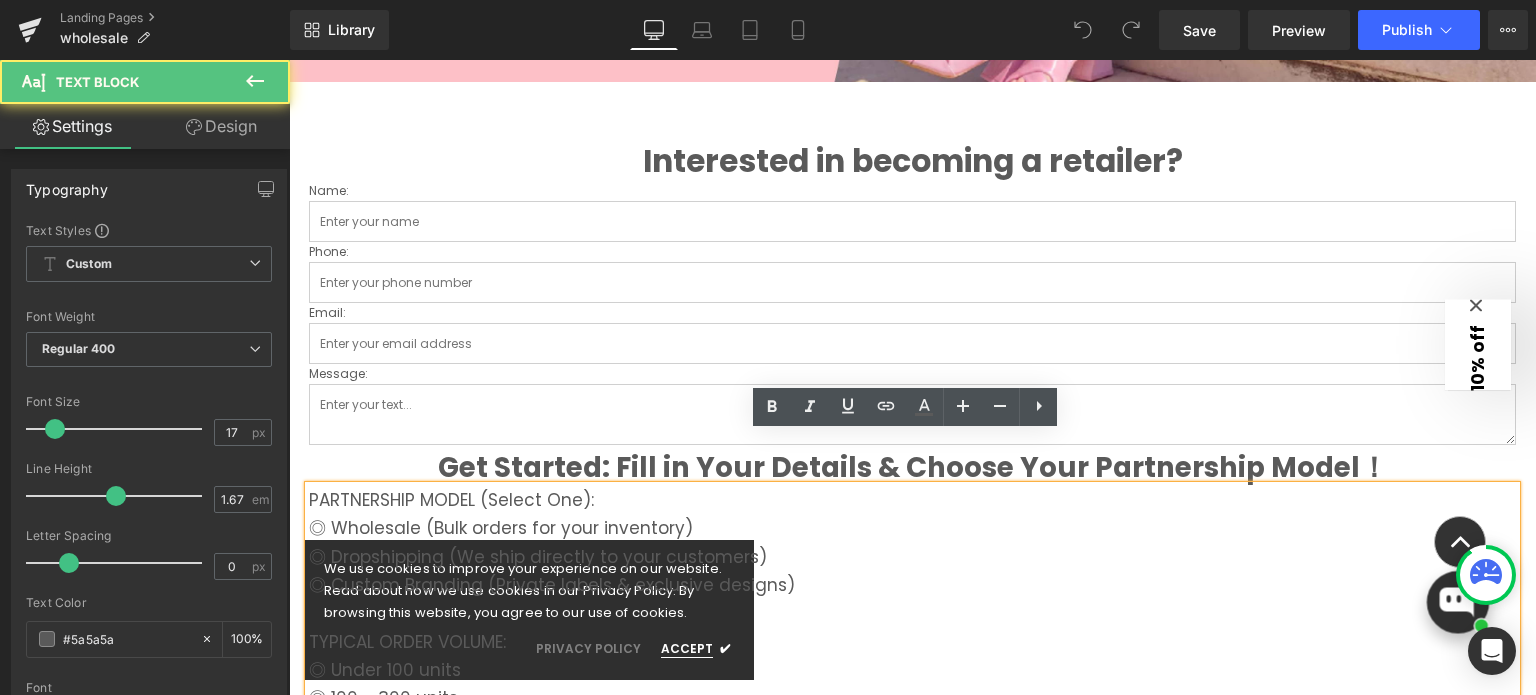 click on "PARTNERSHIP MODEL (Select One):" at bounding box center (912, 500) 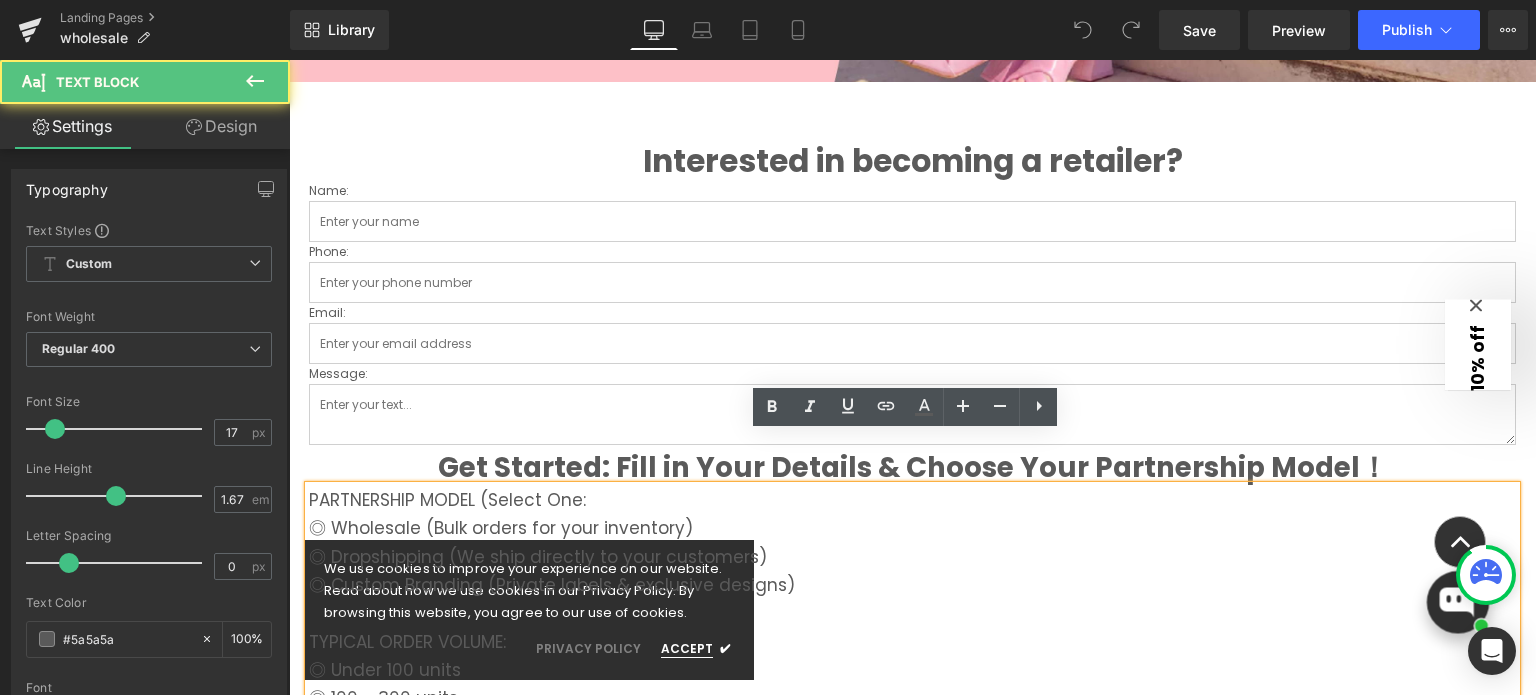 type 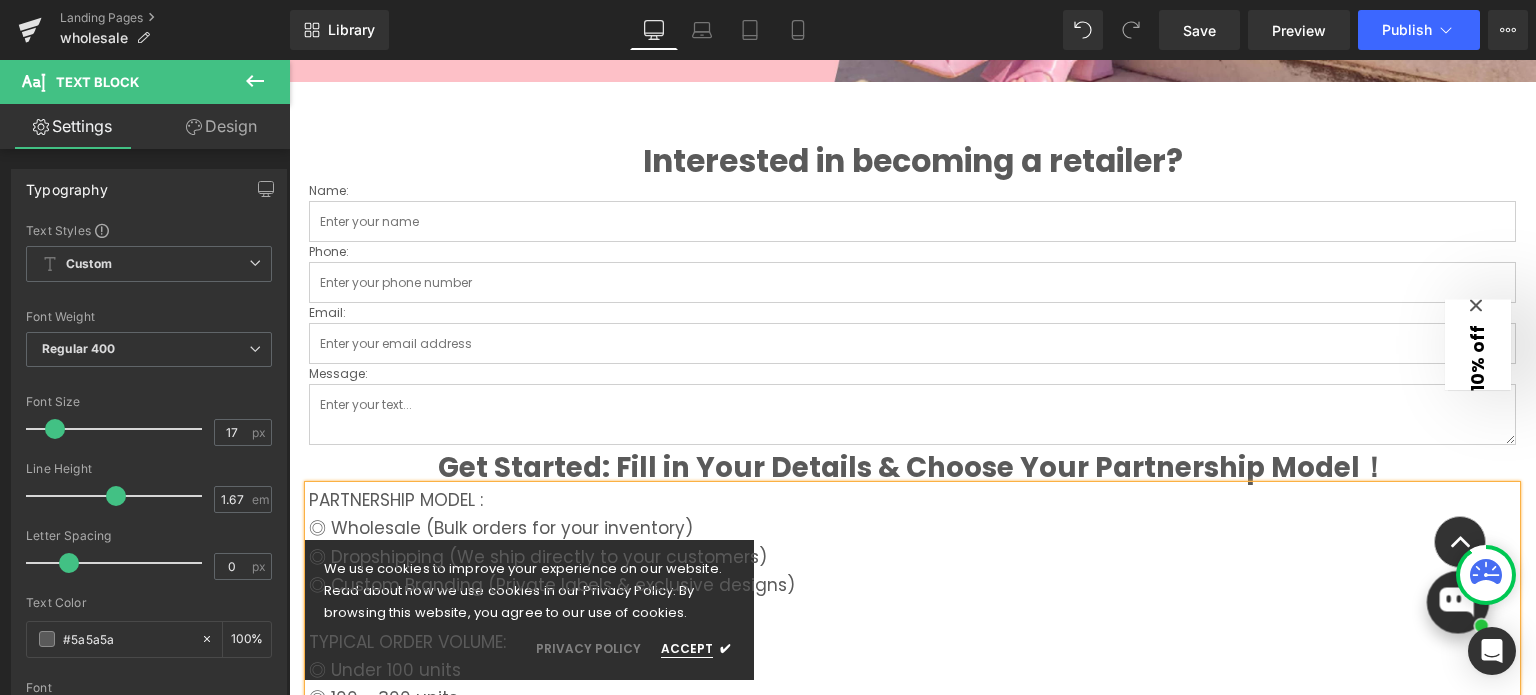click on "◎ Wholesale (Bulk orders for your inventory)" at bounding box center (912, 528) 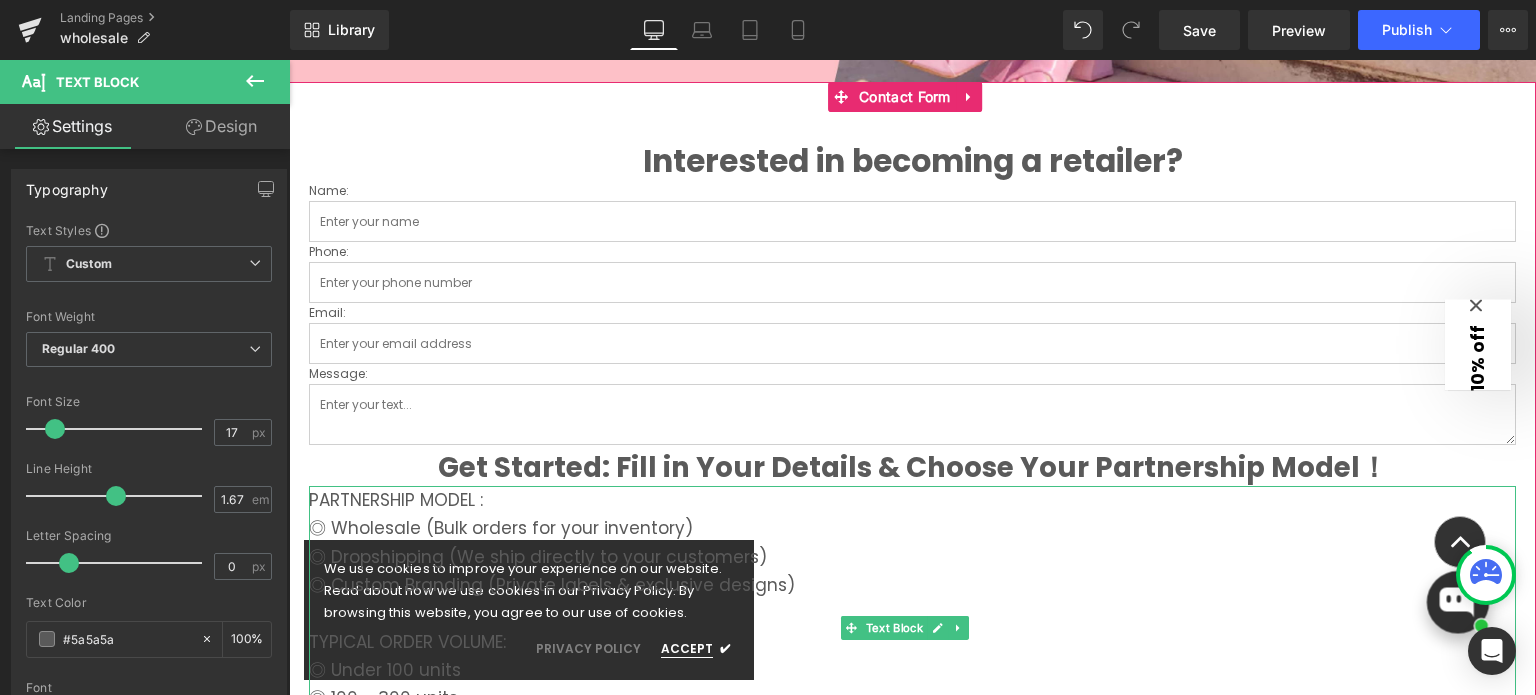 click on "◎ Wholesale (Bulk orders for your inventory)" at bounding box center (912, 528) 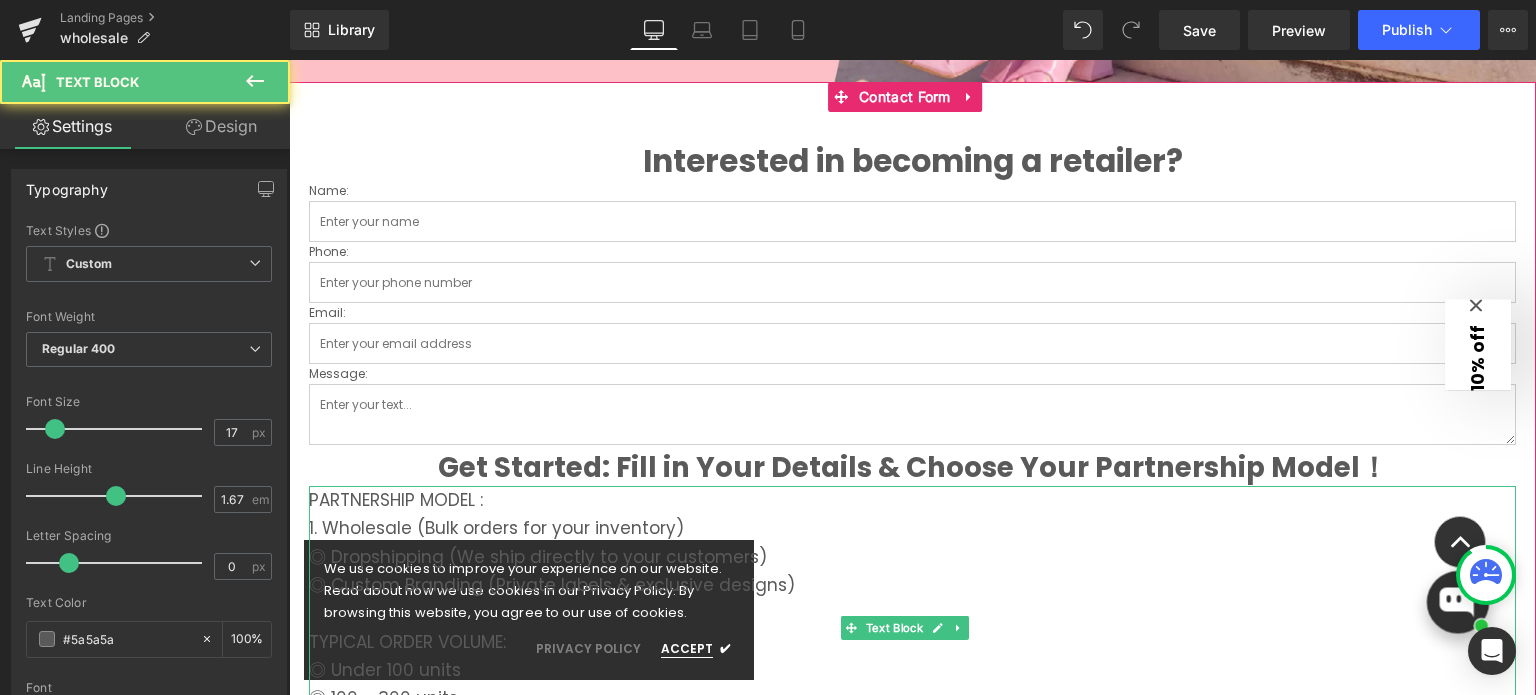 click on "◎ Dropshipping (We ship directly to your customers)" at bounding box center (912, 557) 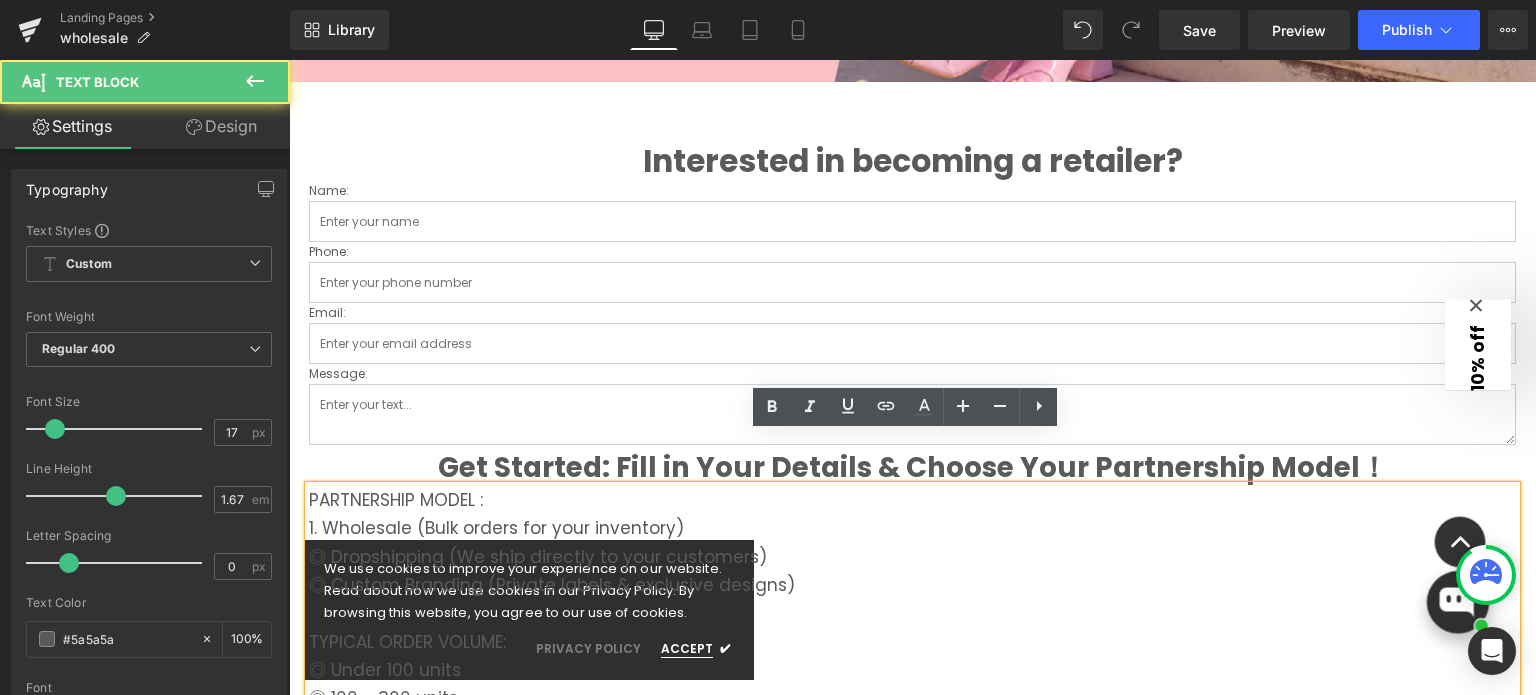 click on "◎ Dropshipping (We ship directly to your customers)" at bounding box center [912, 557] 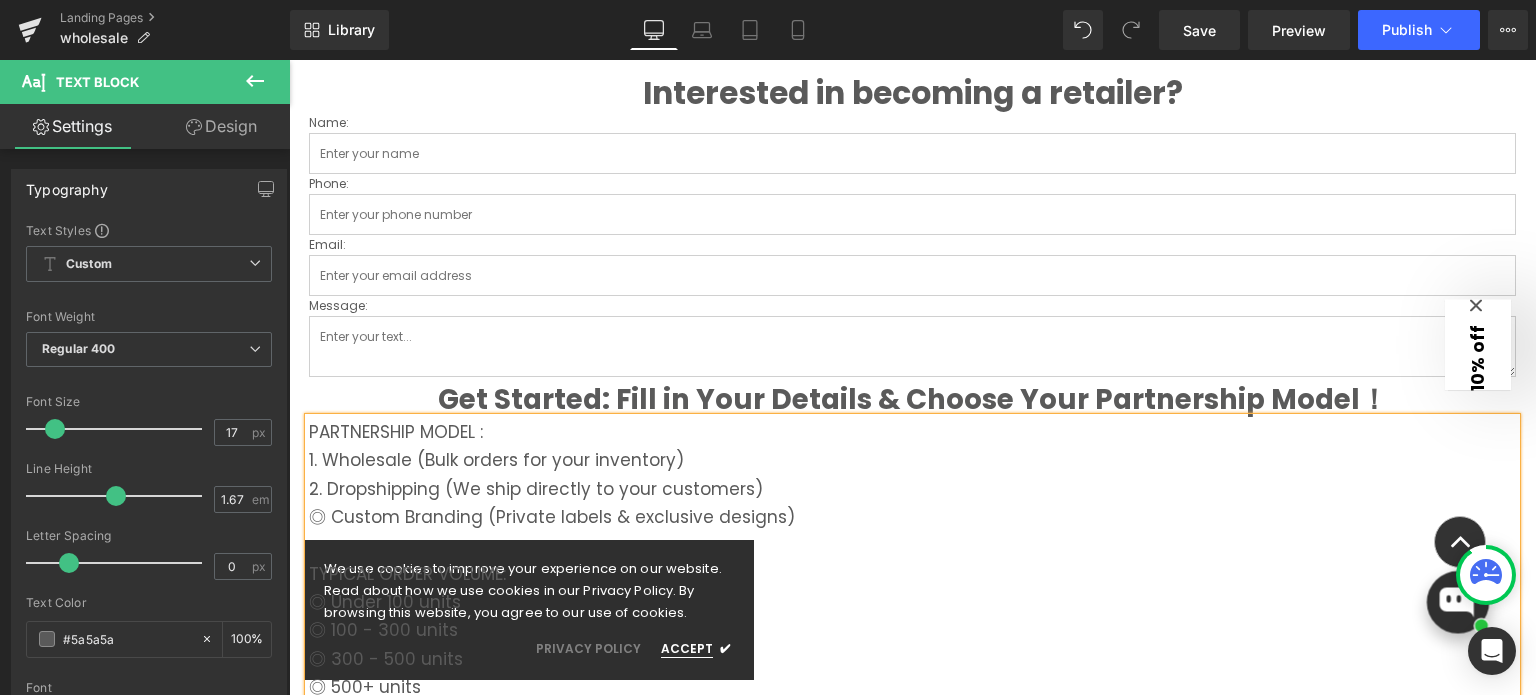 scroll, scrollTop: 900, scrollLeft: 0, axis: vertical 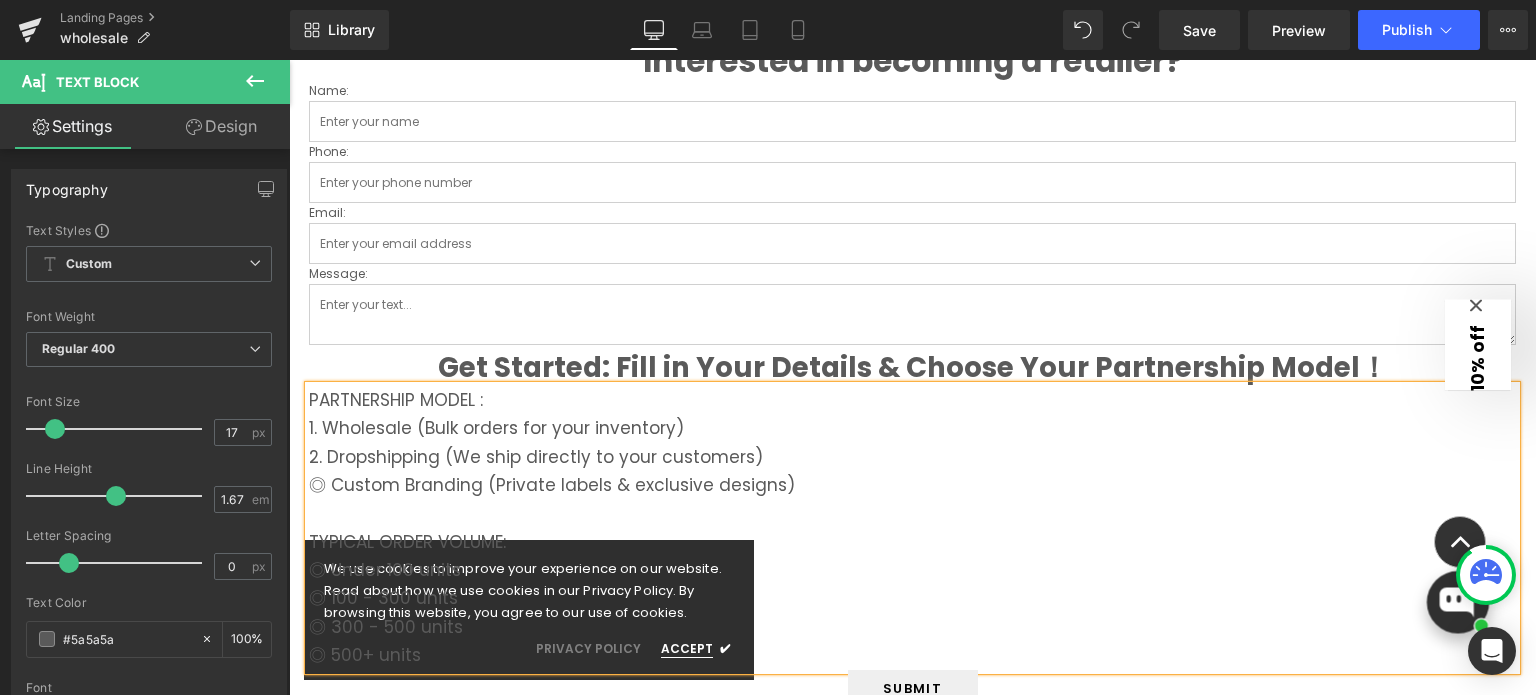 click on "◎ Custom Branding (Private labels & exclusive designs)" at bounding box center [912, 499] 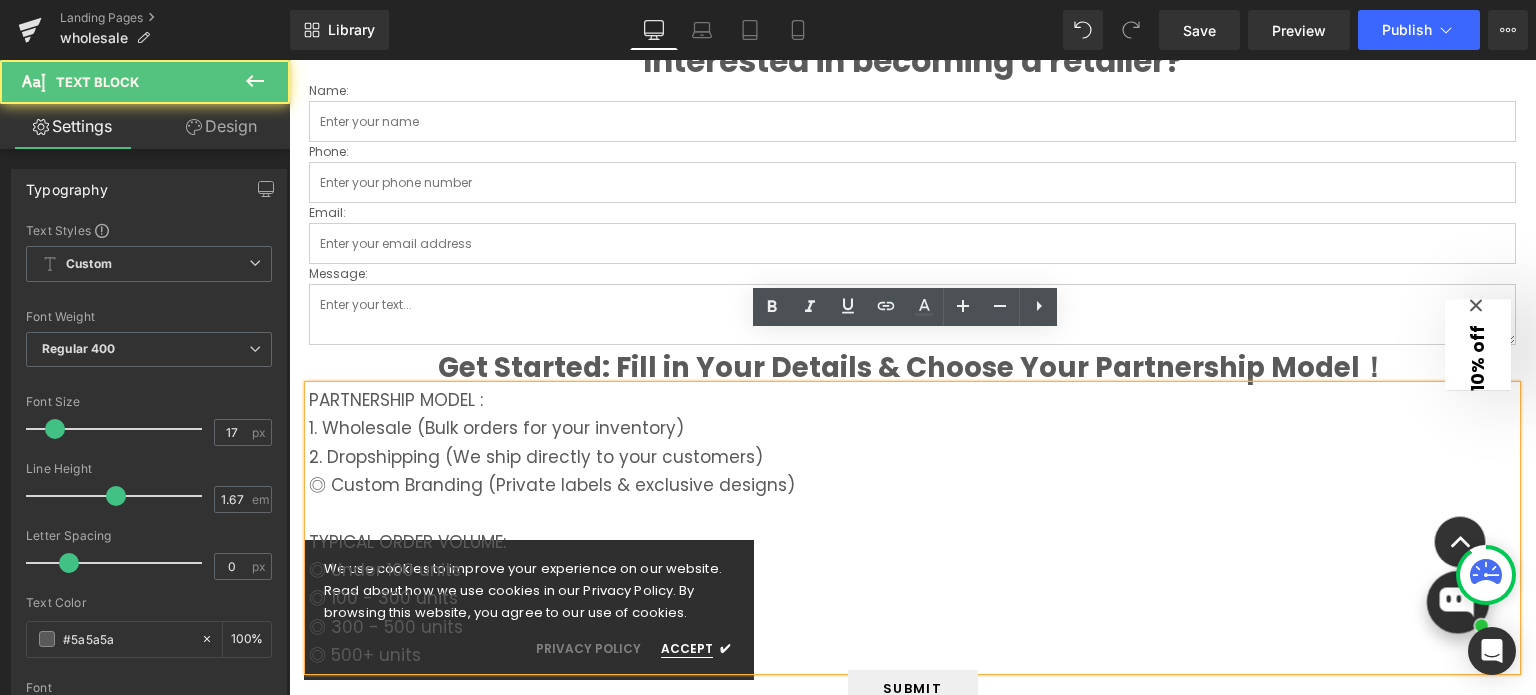 click on "◎ Custom Branding (Private labels & exclusive designs)" at bounding box center [912, 499] 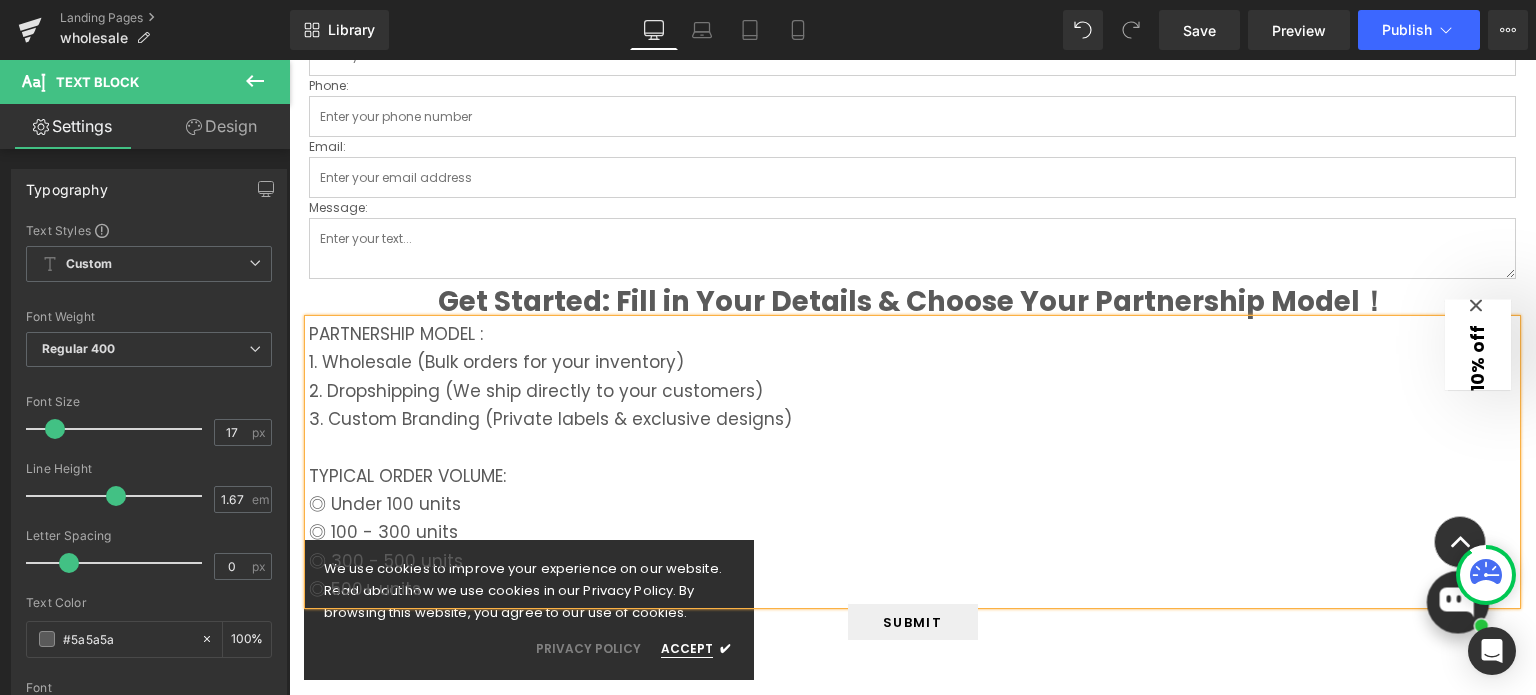 scroll, scrollTop: 1000, scrollLeft: 0, axis: vertical 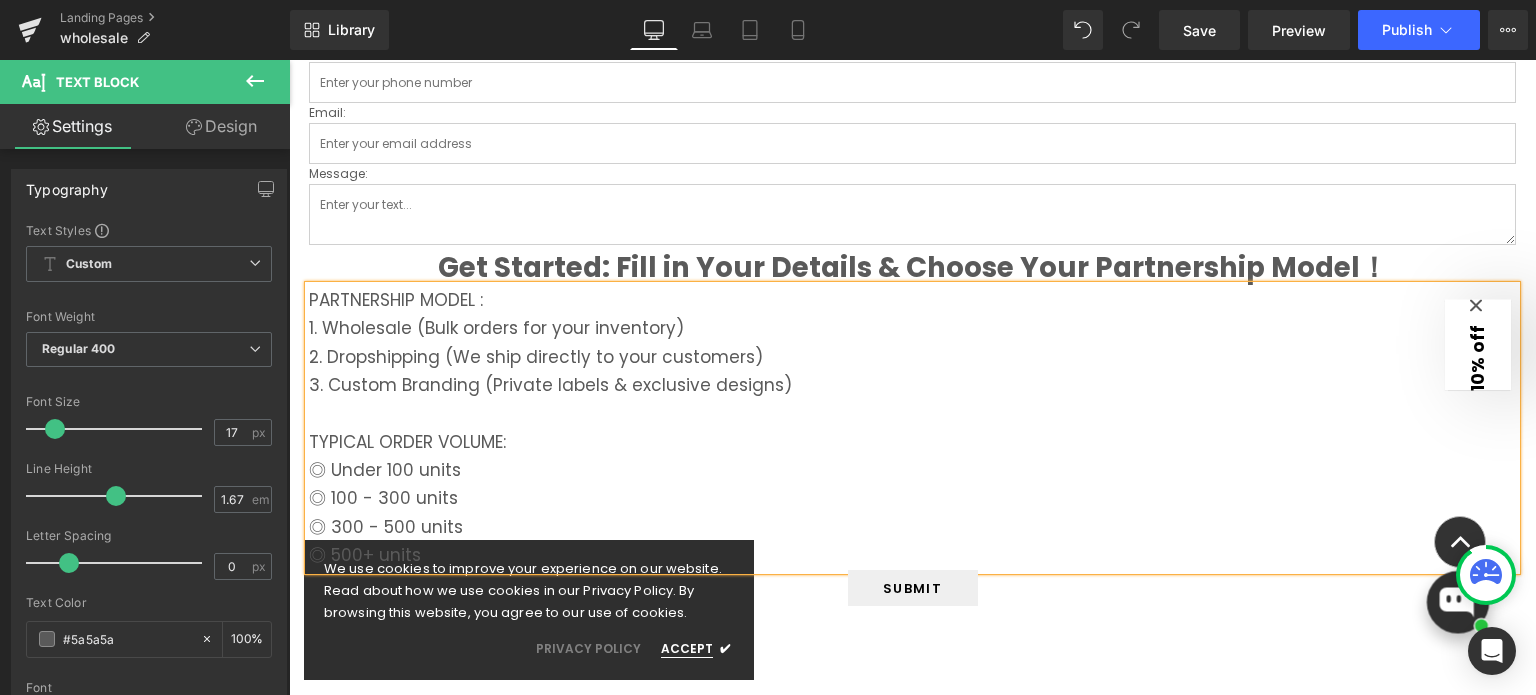 click on "◎ Under 100 units" at bounding box center [912, 470] 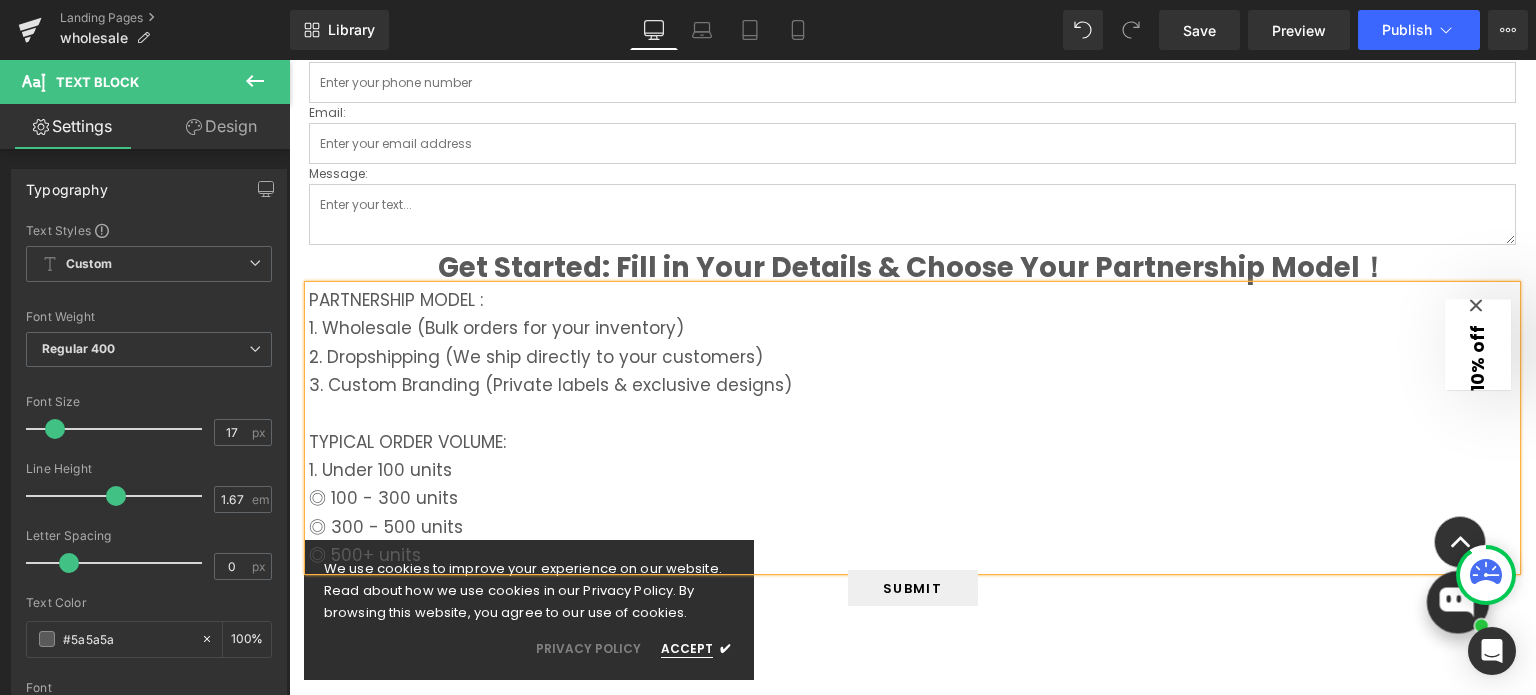 click on "◎ 100 - 300 units" at bounding box center [912, 498] 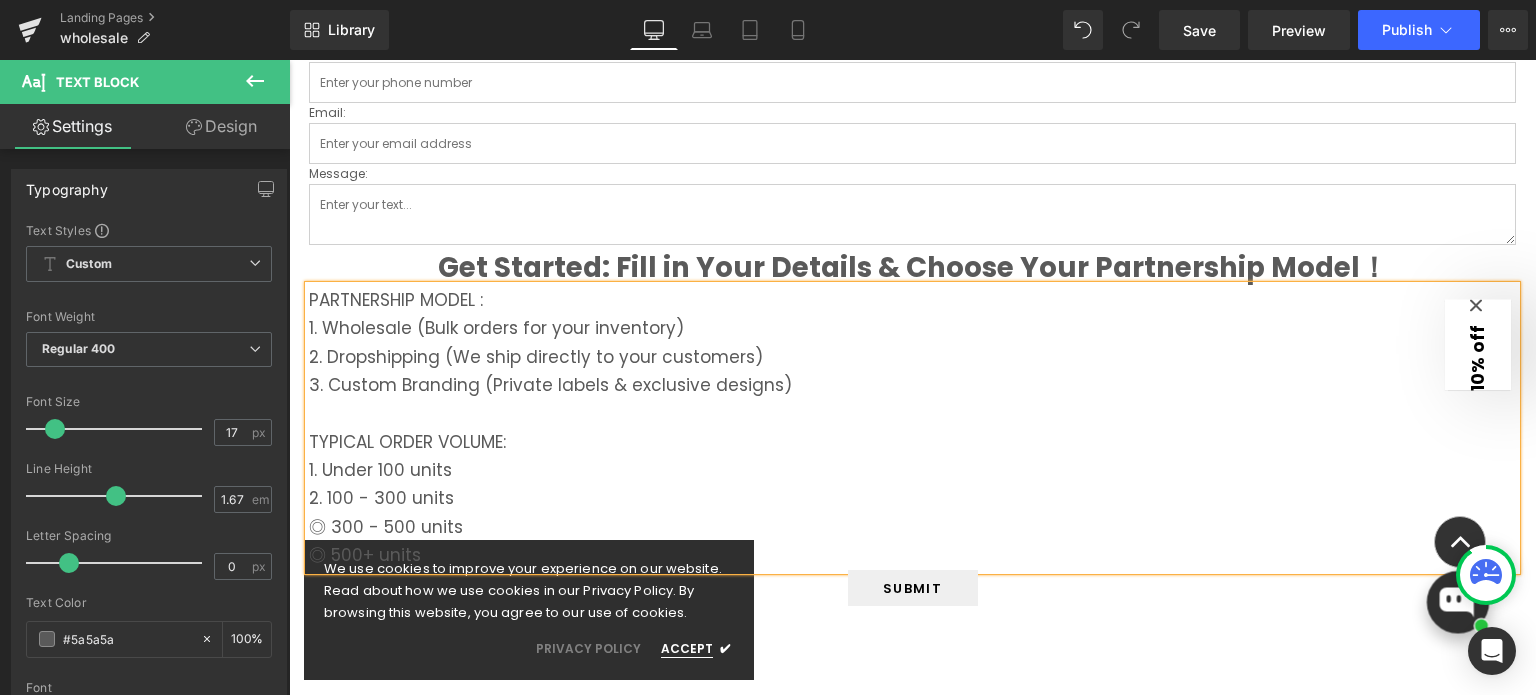 click on "◎ 300 - 500 units" at bounding box center (912, 527) 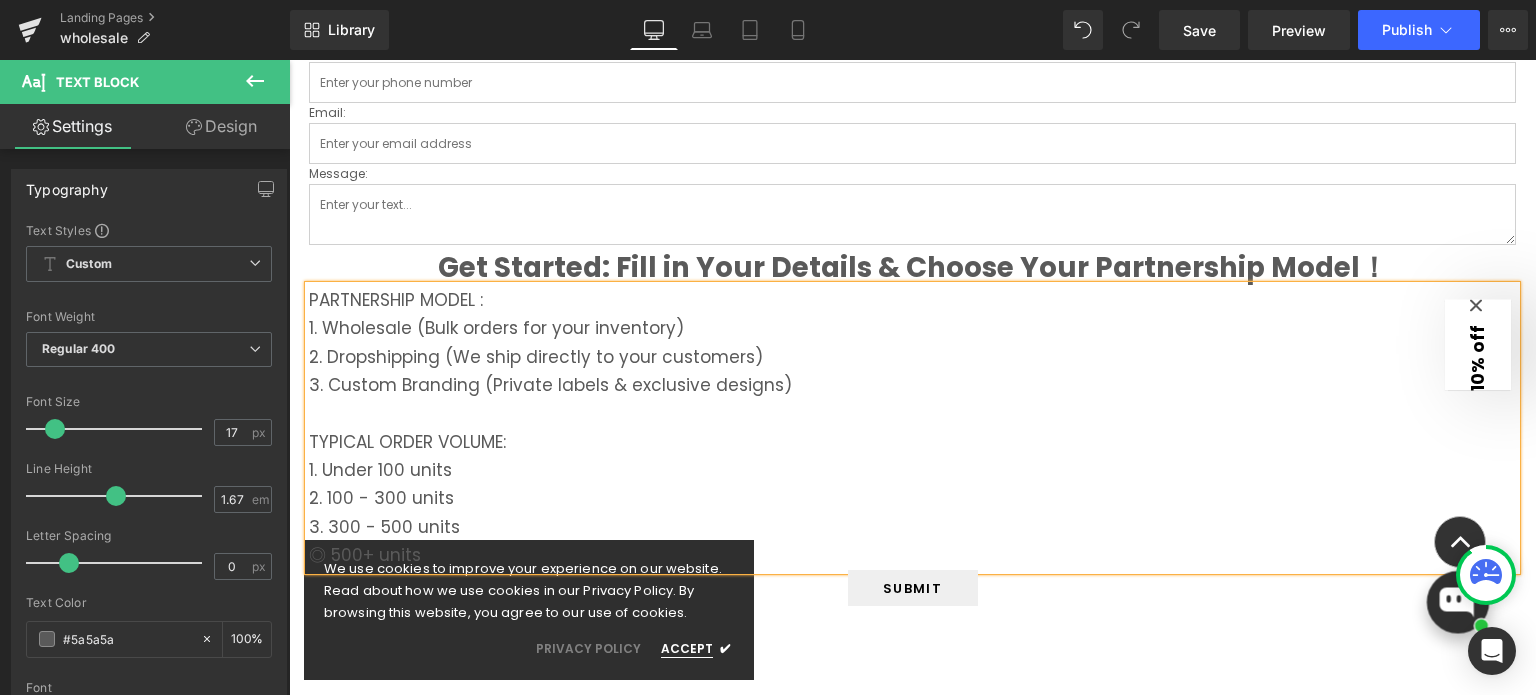 click on "◎ 500+ units" at bounding box center (912, 555) 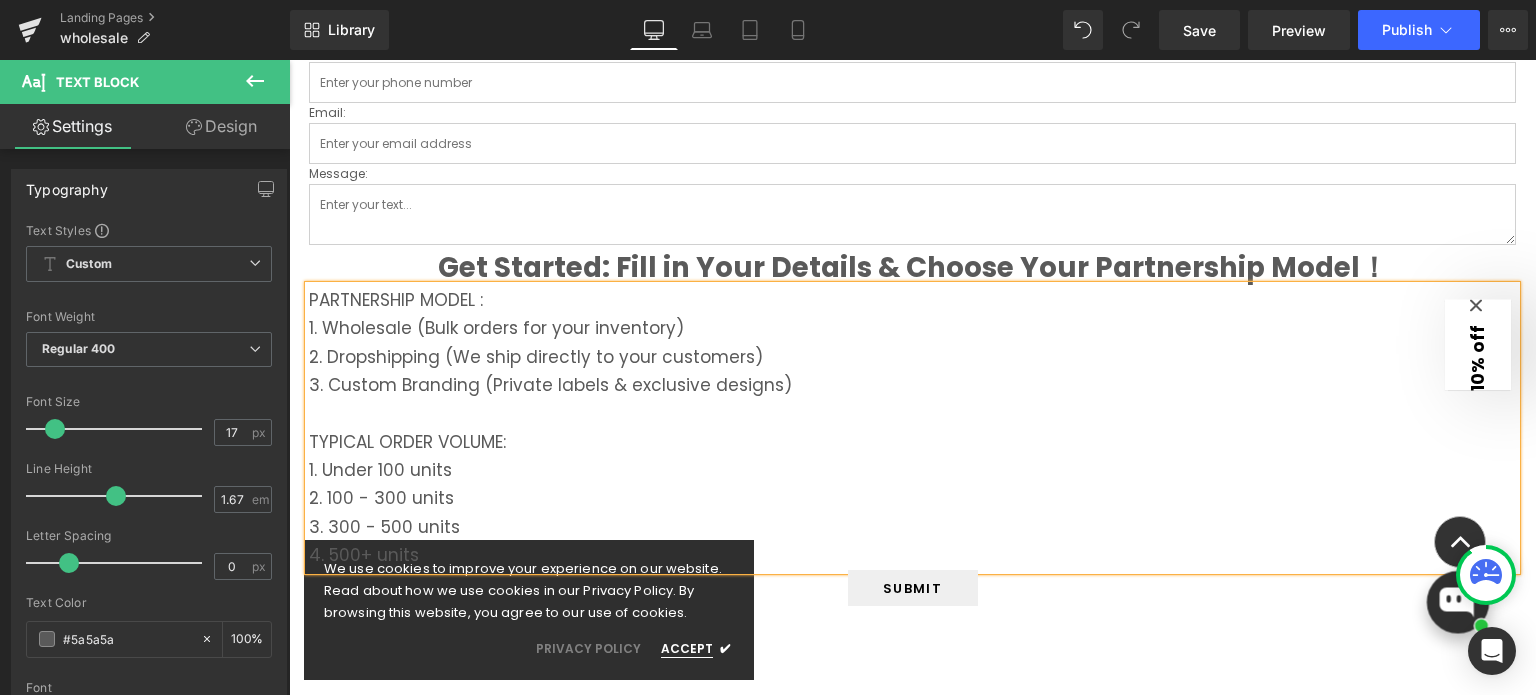 click on "PARTNERSHIP MODEL :" at bounding box center [912, 300] 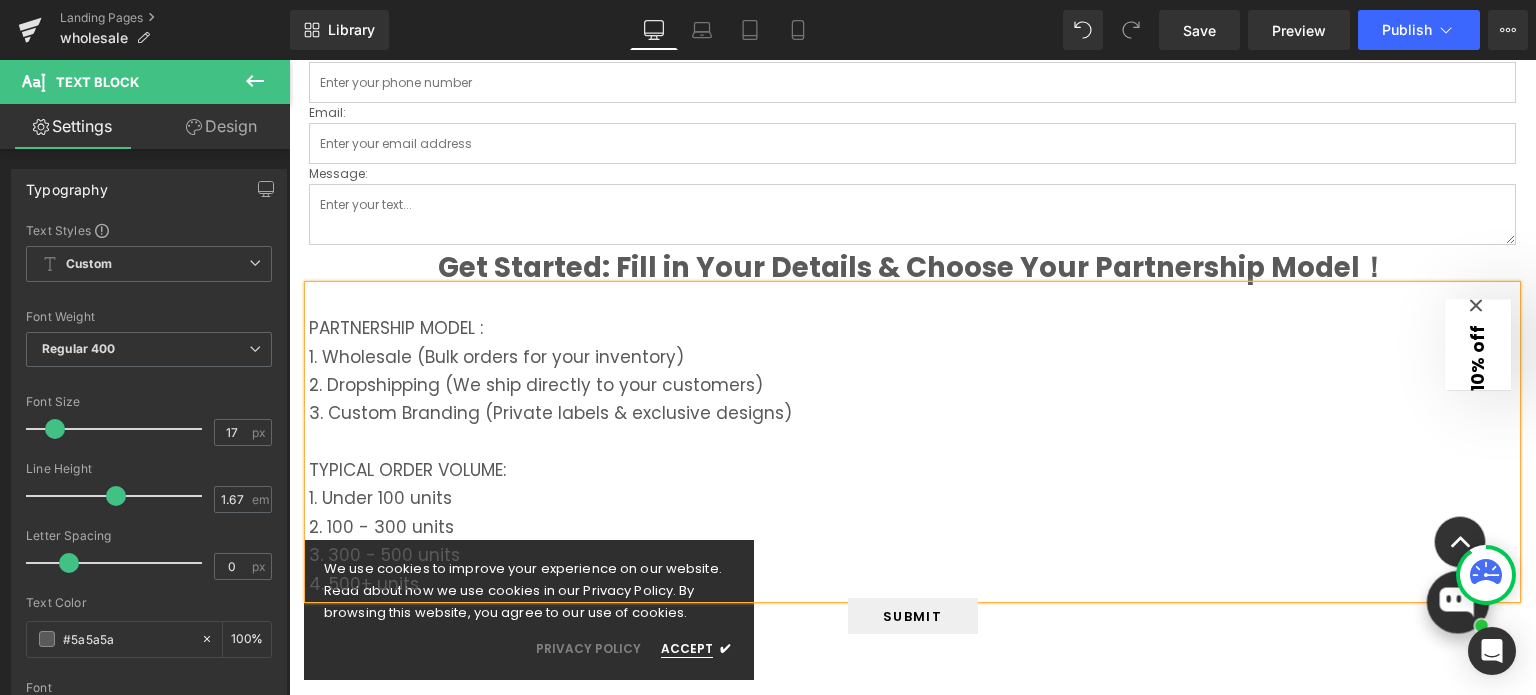 click on "PARTNERSHIP MODEL :" at bounding box center (912, 314) 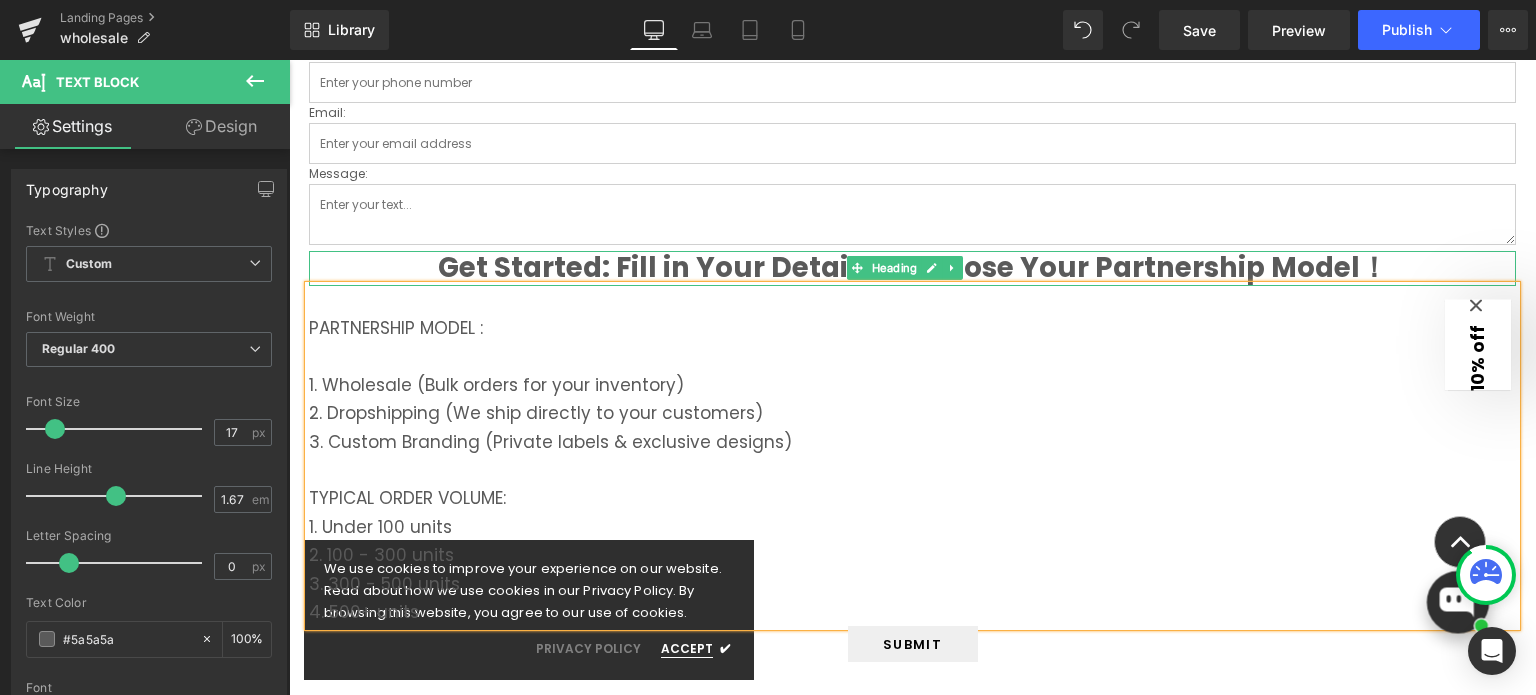 click on "Get Started: Fill in Your Details & Choose Your Partnership Model！" at bounding box center (912, 268) 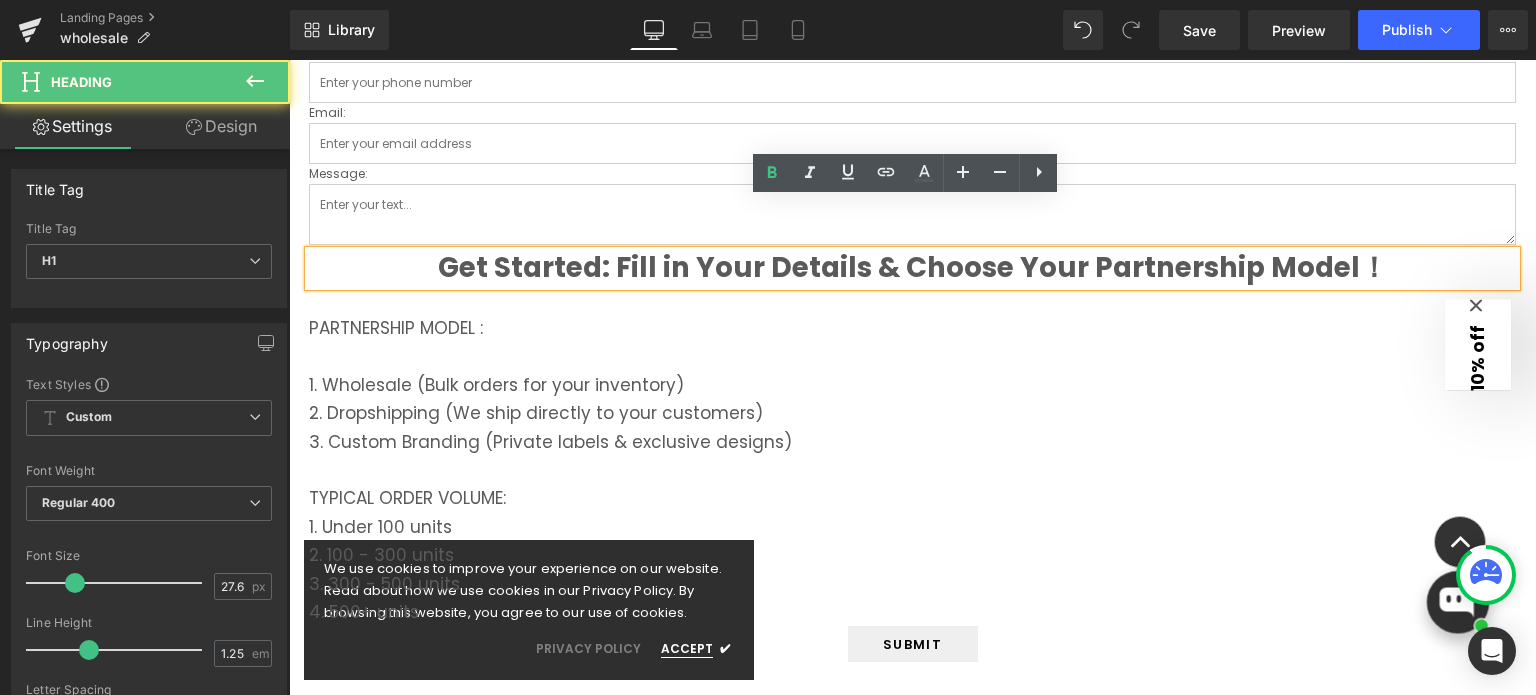 drag, startPoint x: 444, startPoint y: 213, endPoint x: 434, endPoint y: 215, distance: 10.198039 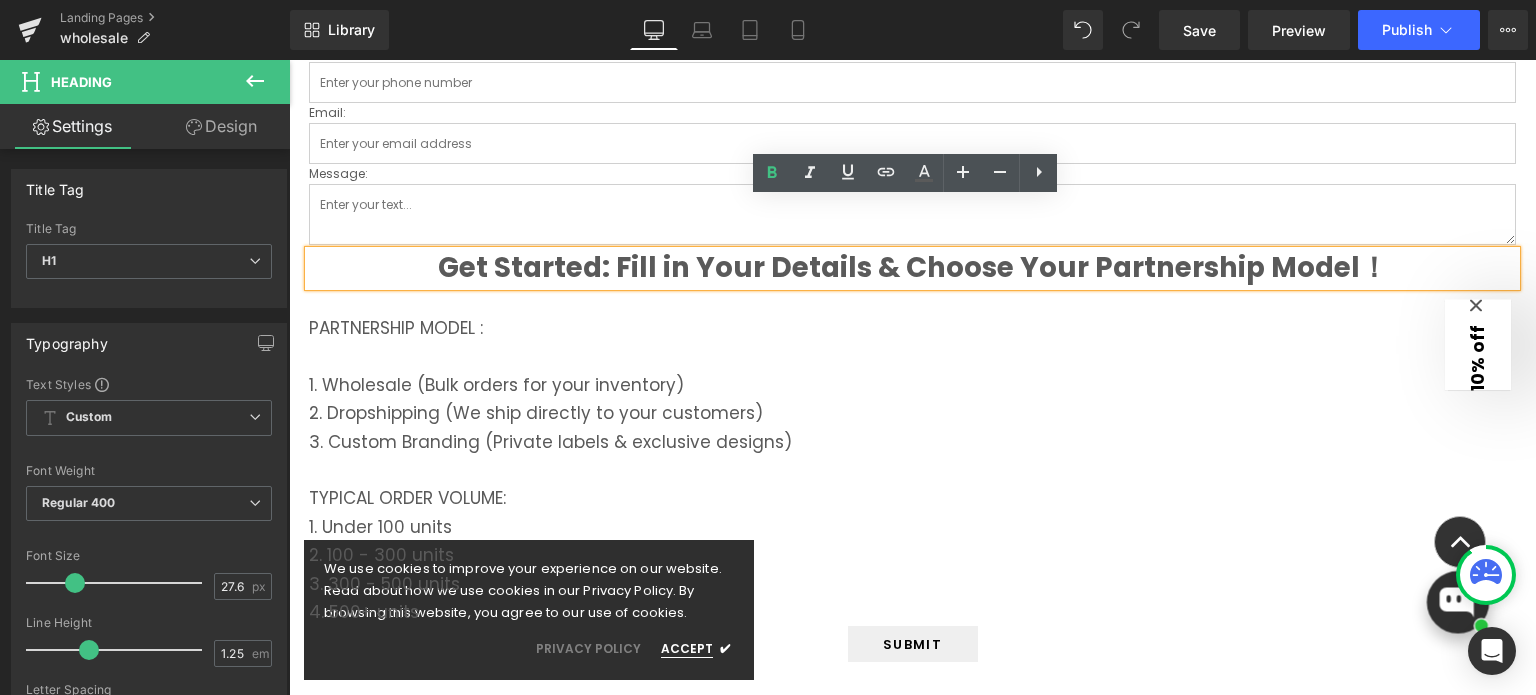type 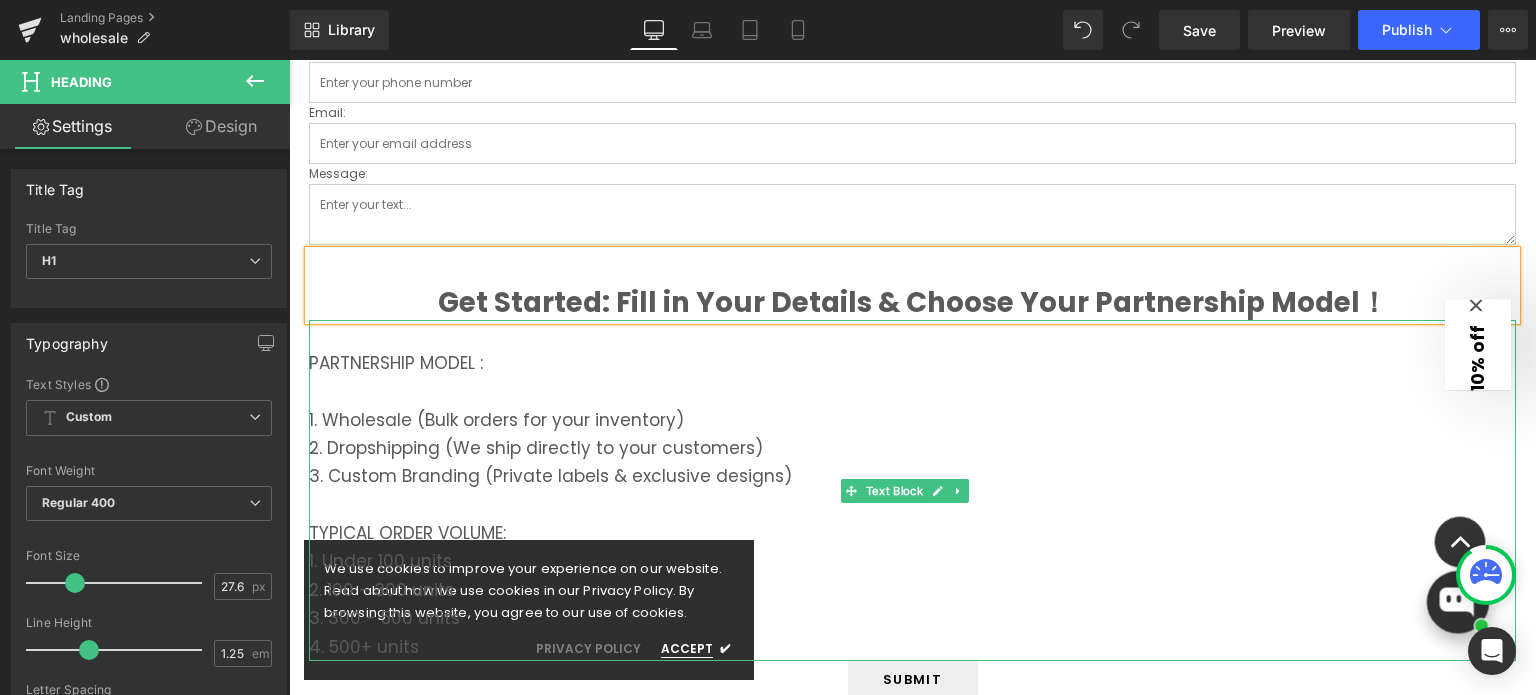 drag, startPoint x: 544, startPoint y: 295, endPoint x: 736, endPoint y: 294, distance: 192.00261 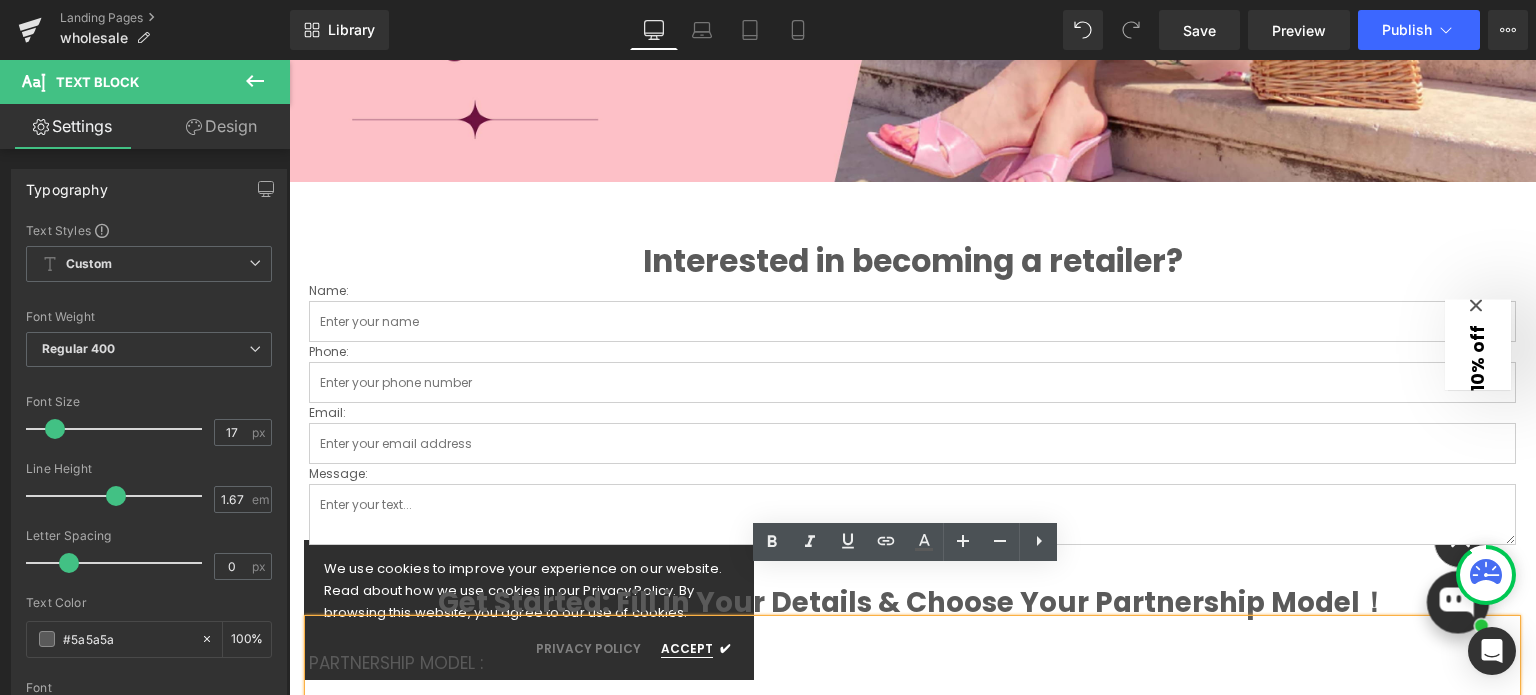 scroll, scrollTop: 500, scrollLeft: 0, axis: vertical 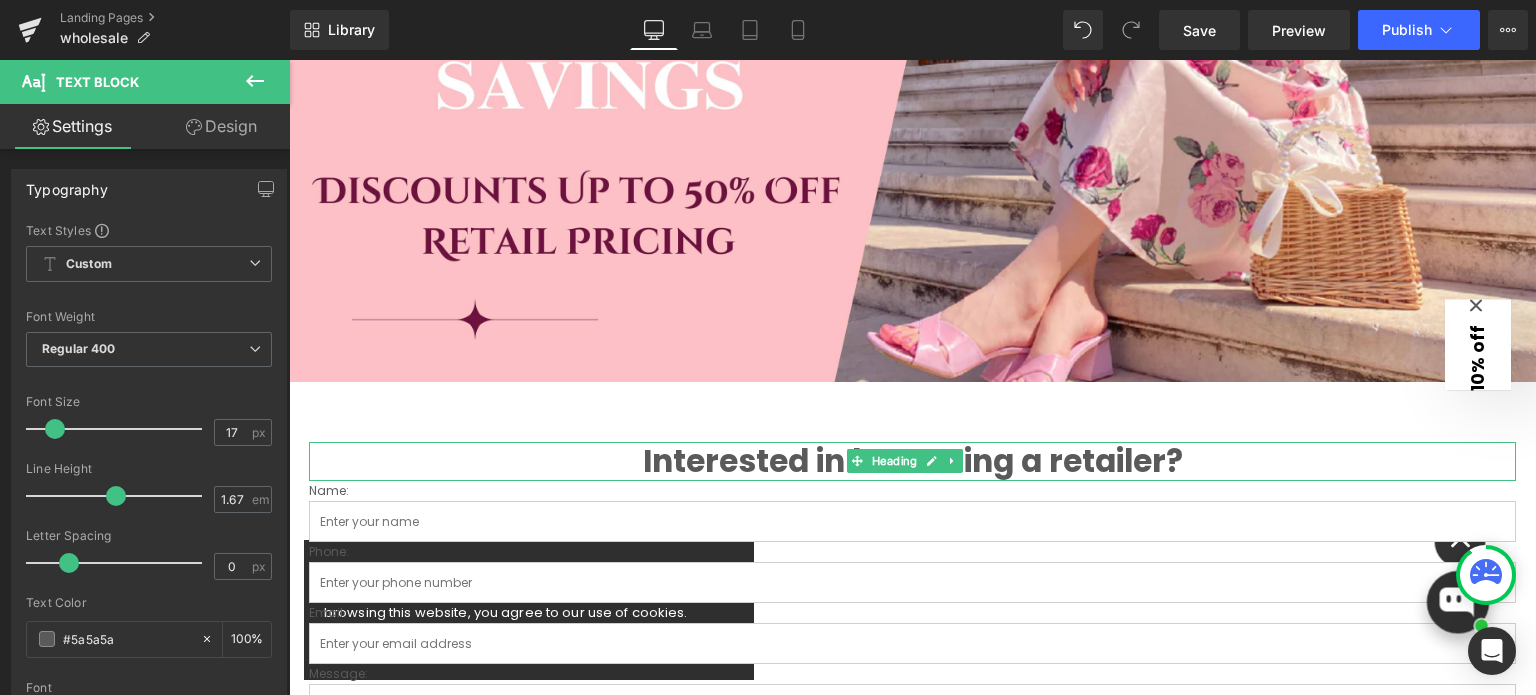 click on "Interested in becoming a retailer?" at bounding box center [912, 462] 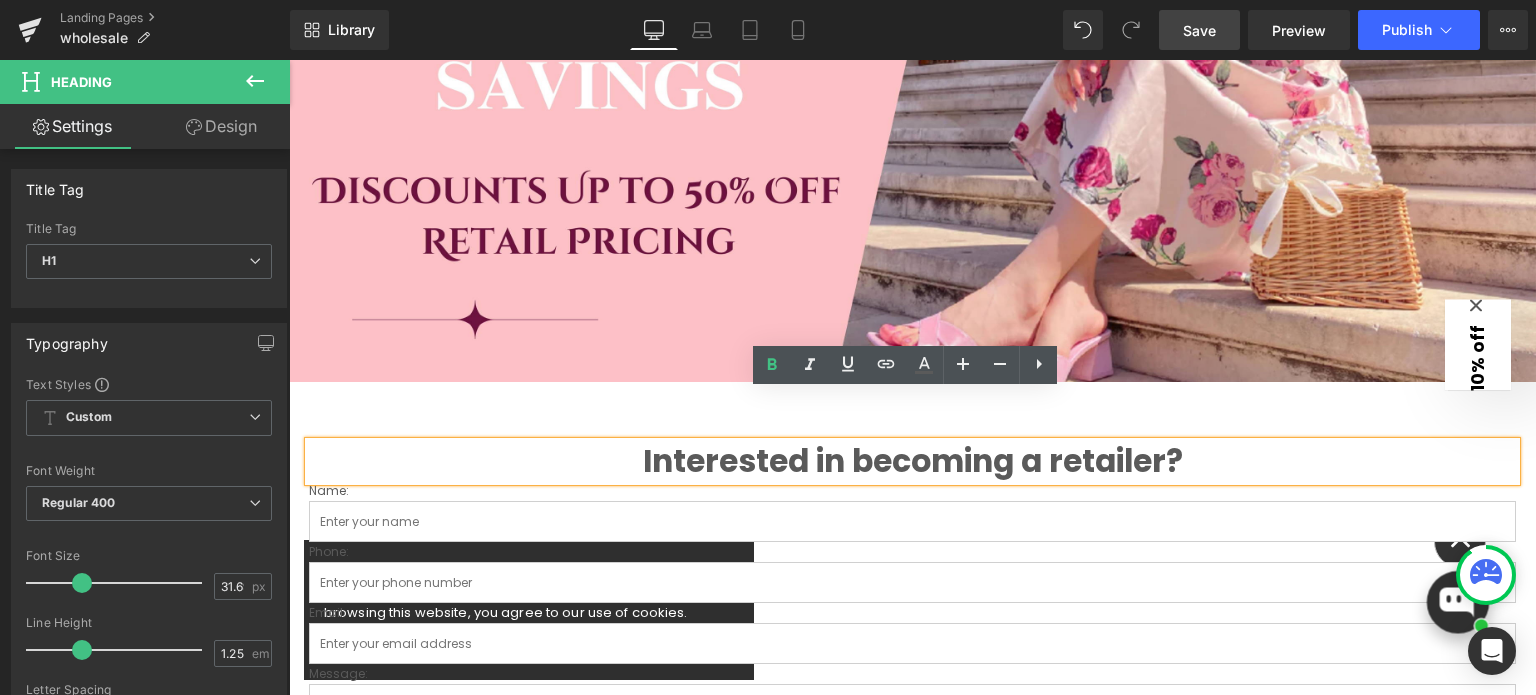 click on "Save" at bounding box center (1199, 30) 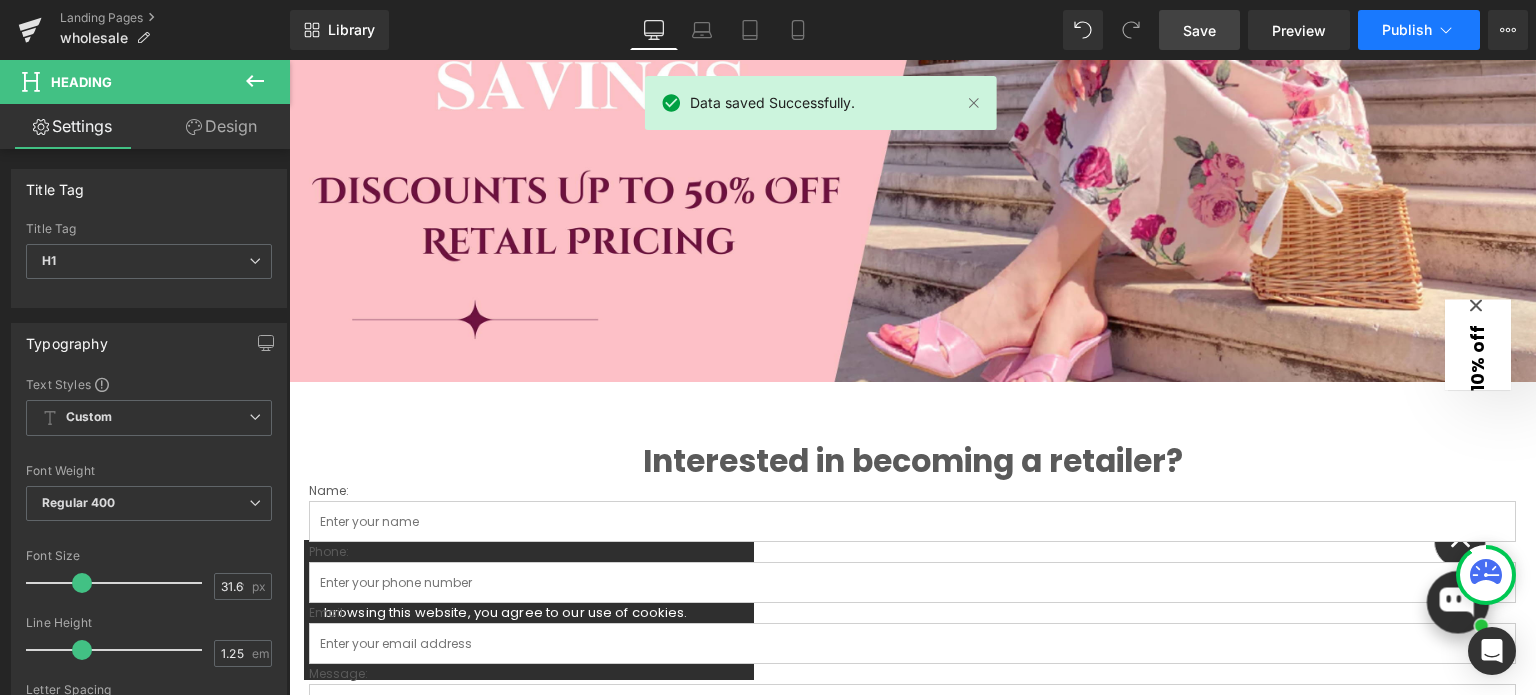 click on "Publish" at bounding box center [1407, 30] 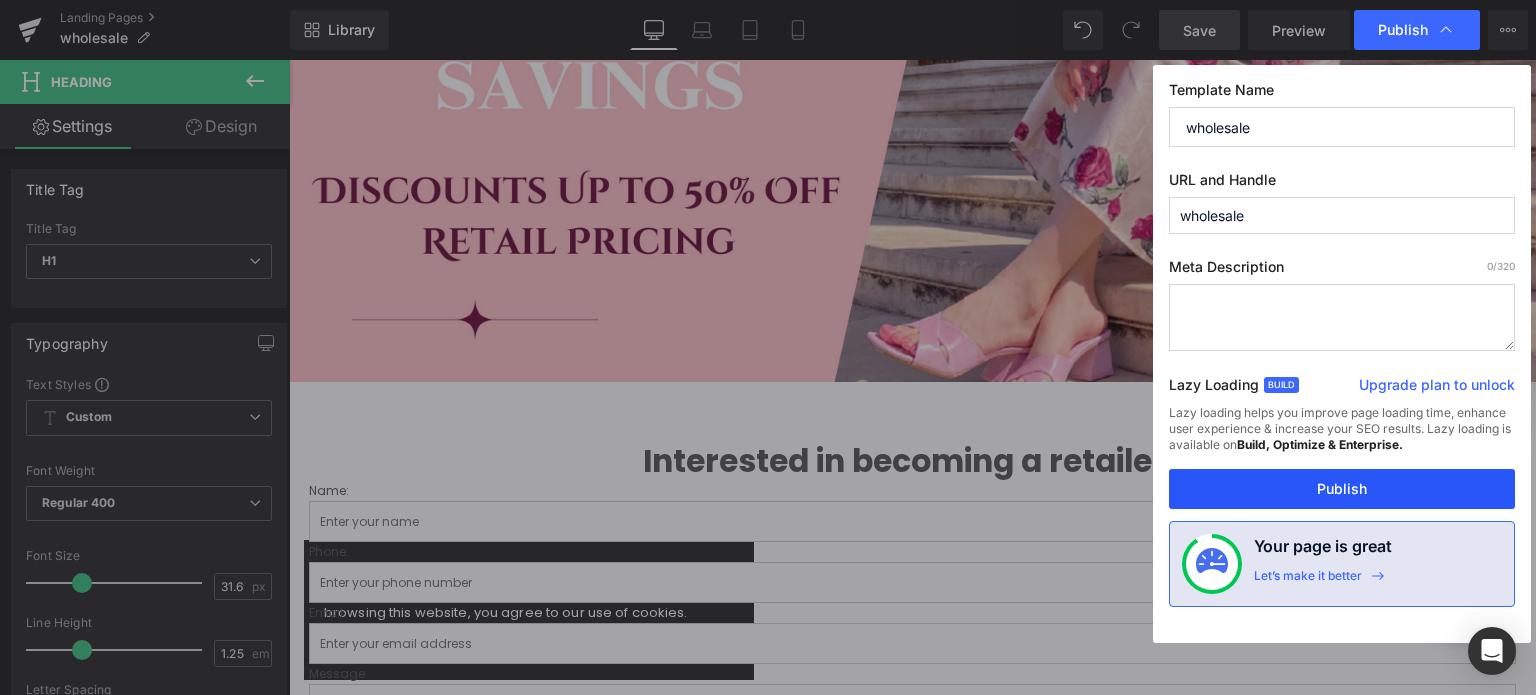 click on "Publish" at bounding box center (1342, 489) 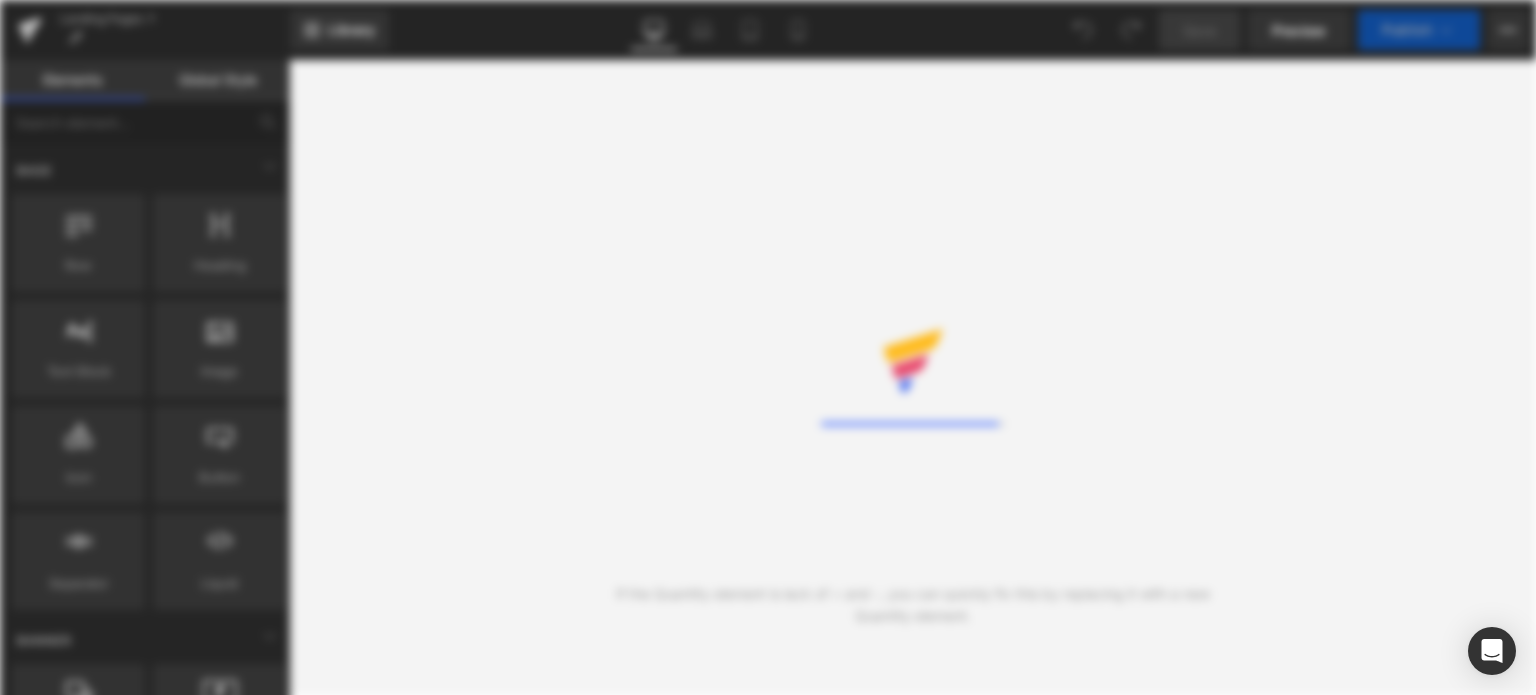 scroll, scrollTop: 0, scrollLeft: 0, axis: both 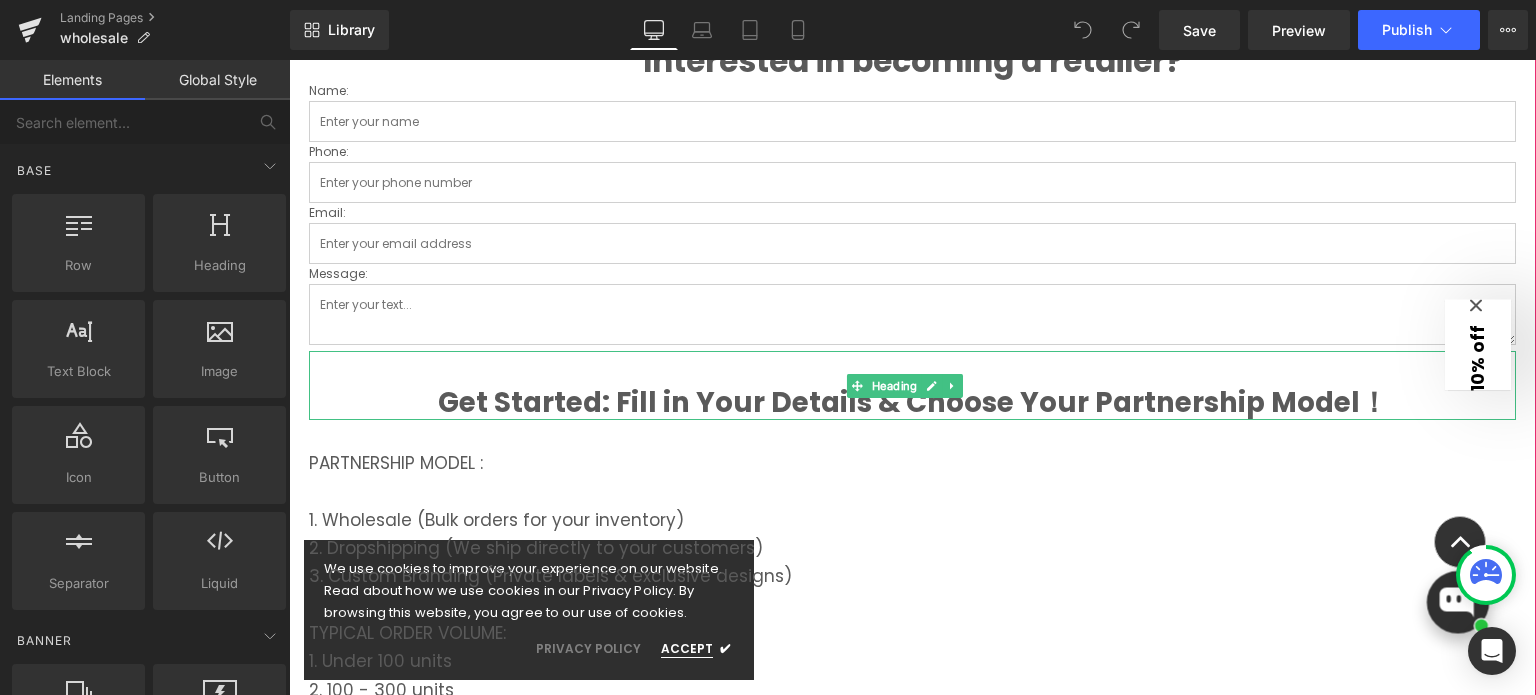 click on "Get Started: Fill in Your Details & Choose Your Partnership Model！" at bounding box center [912, 385] 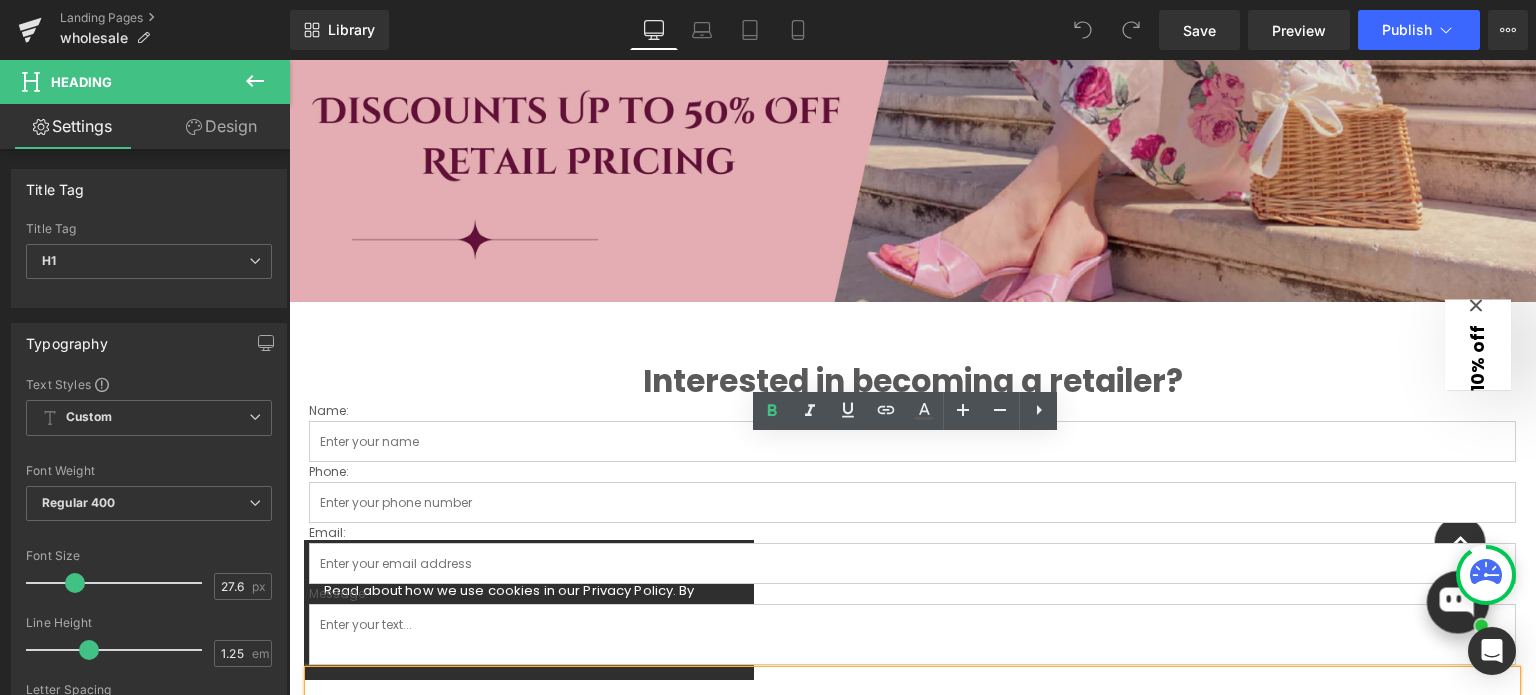 scroll, scrollTop: 500, scrollLeft: 0, axis: vertical 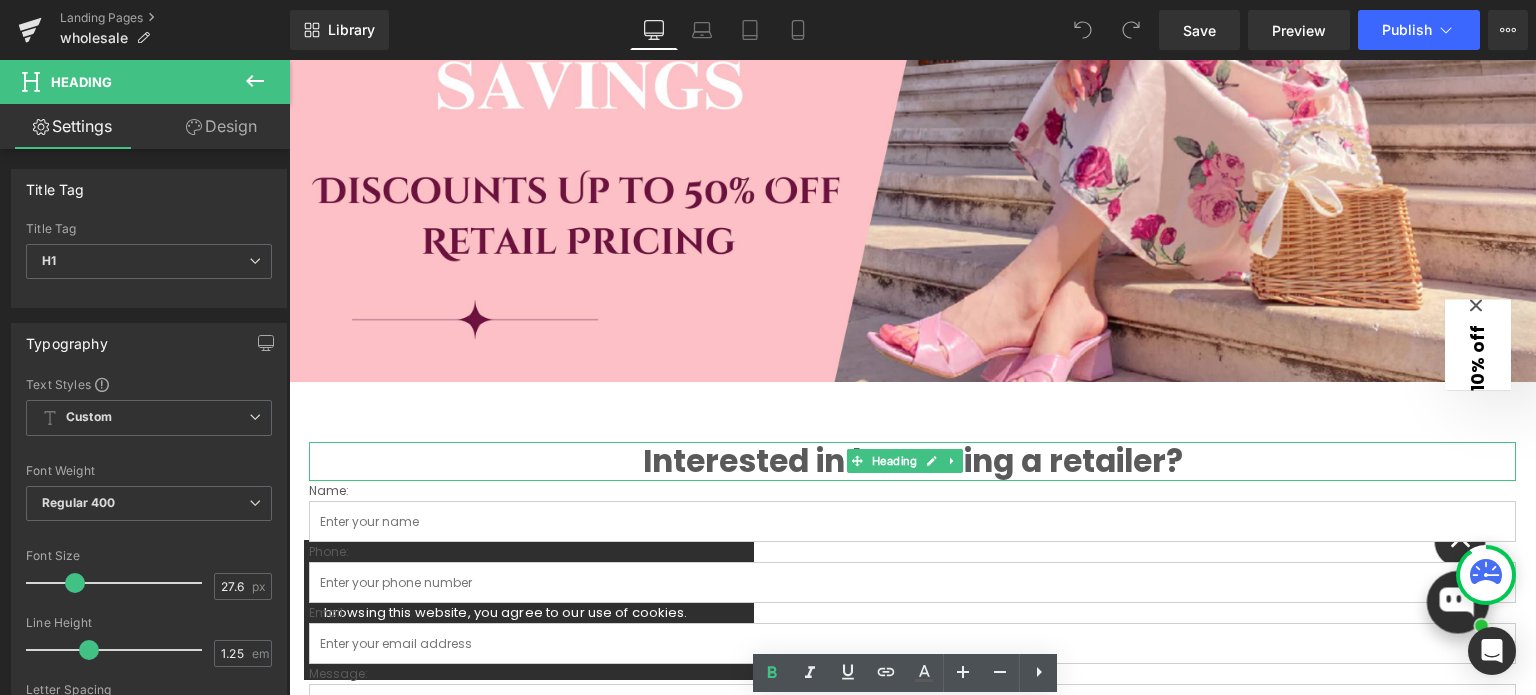 click on "Interested in becoming a retailer?" at bounding box center [912, 462] 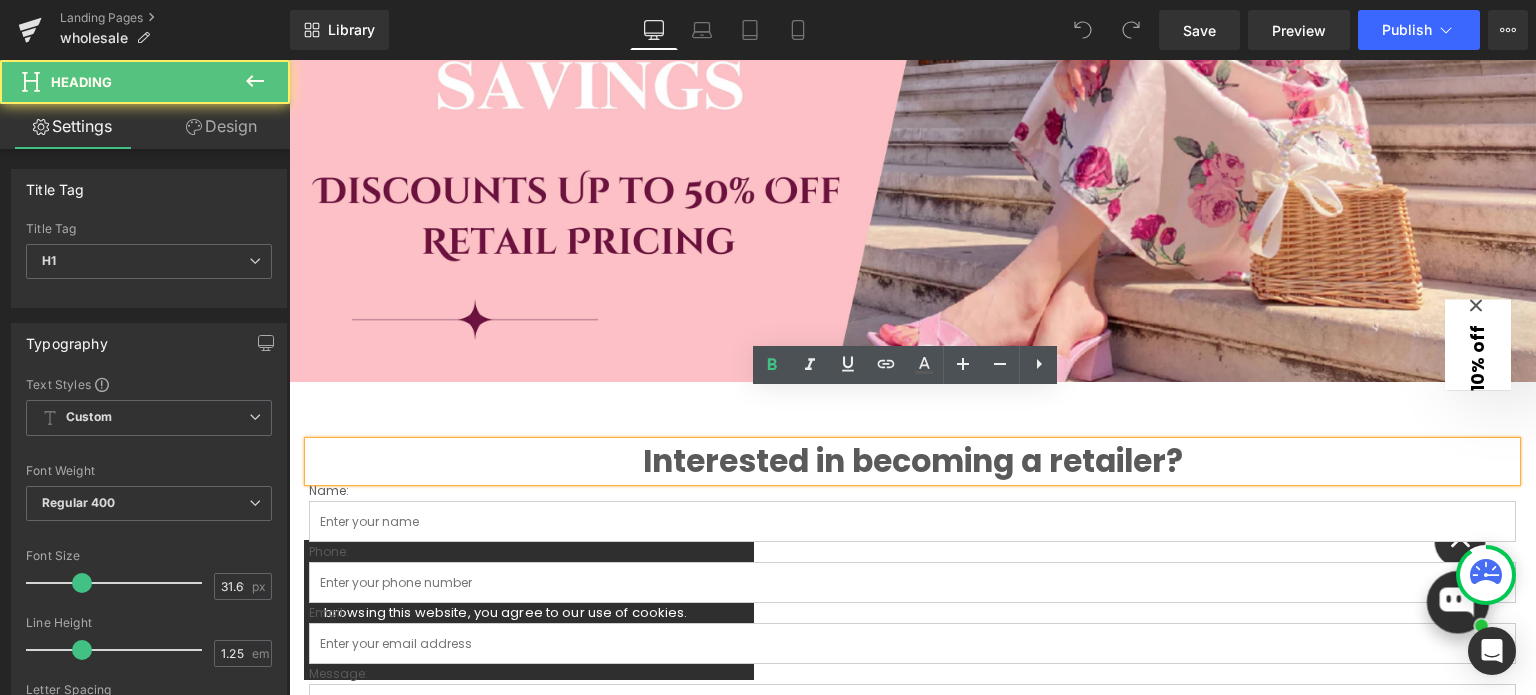 drag, startPoint x: 1183, startPoint y: 411, endPoint x: 1204, endPoint y: 407, distance: 21.377558 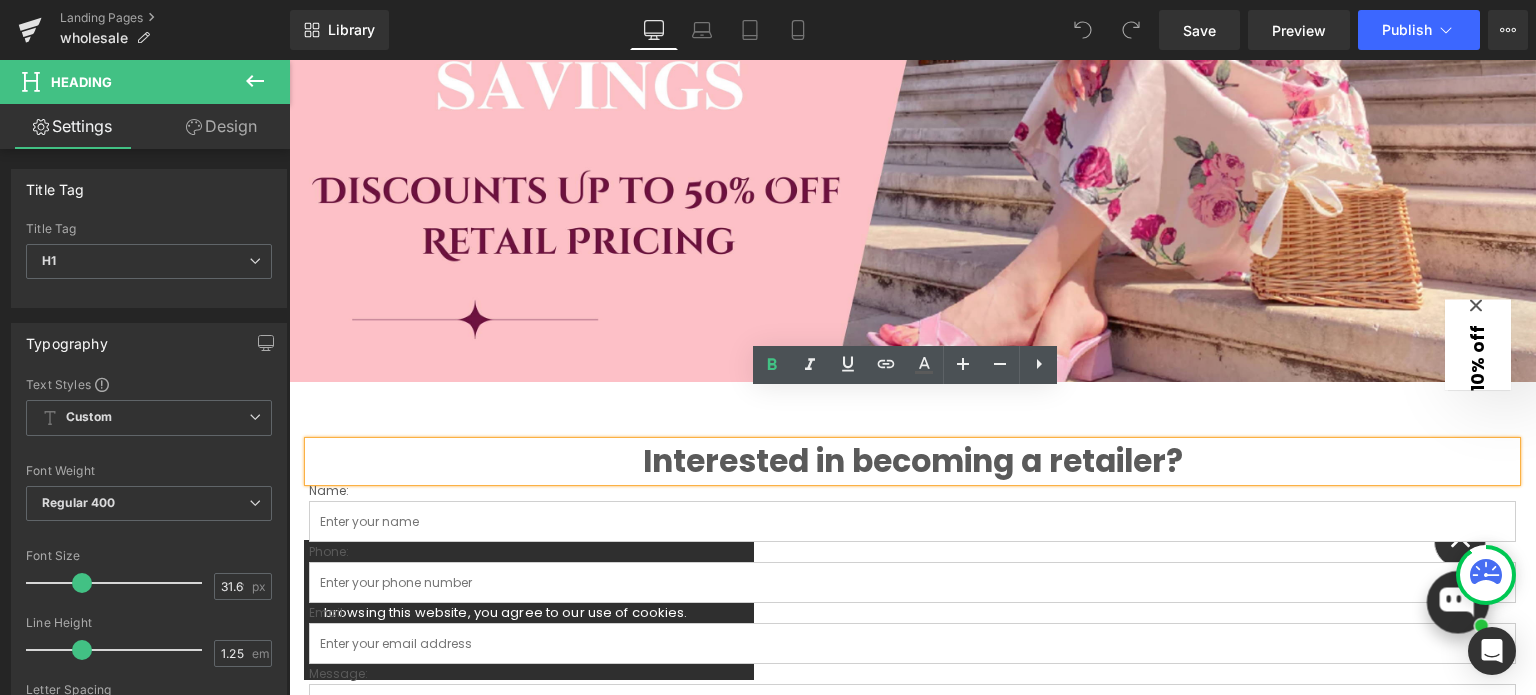 type 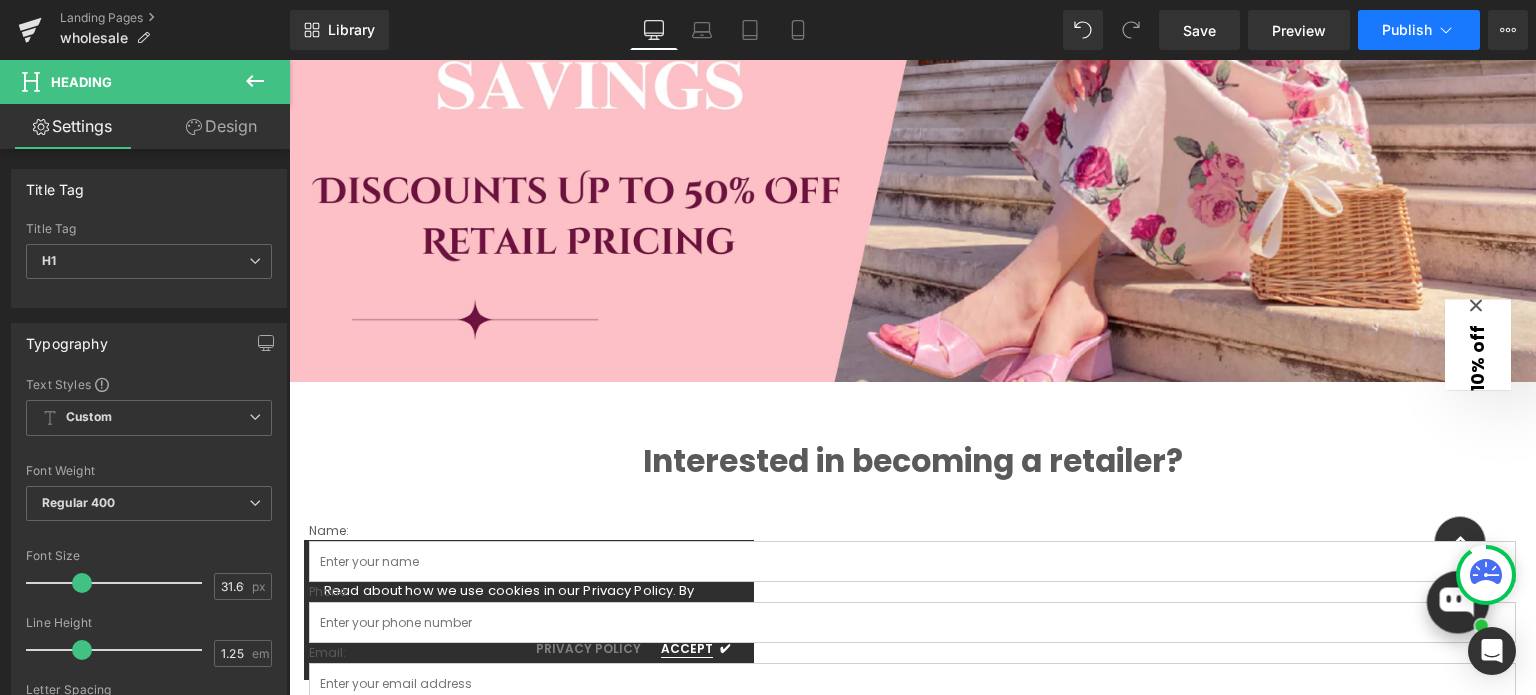 click on "Publish" at bounding box center [1407, 30] 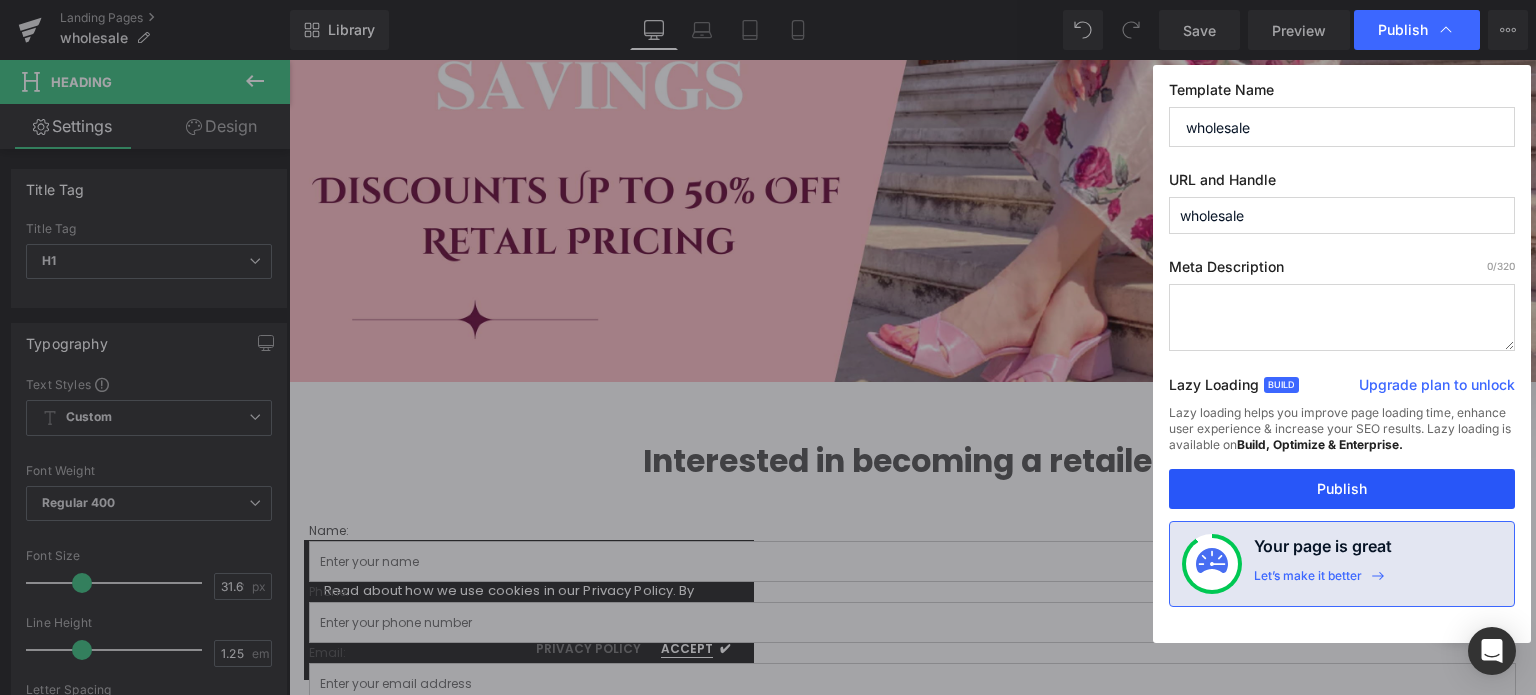 click on "Publish" at bounding box center [1342, 489] 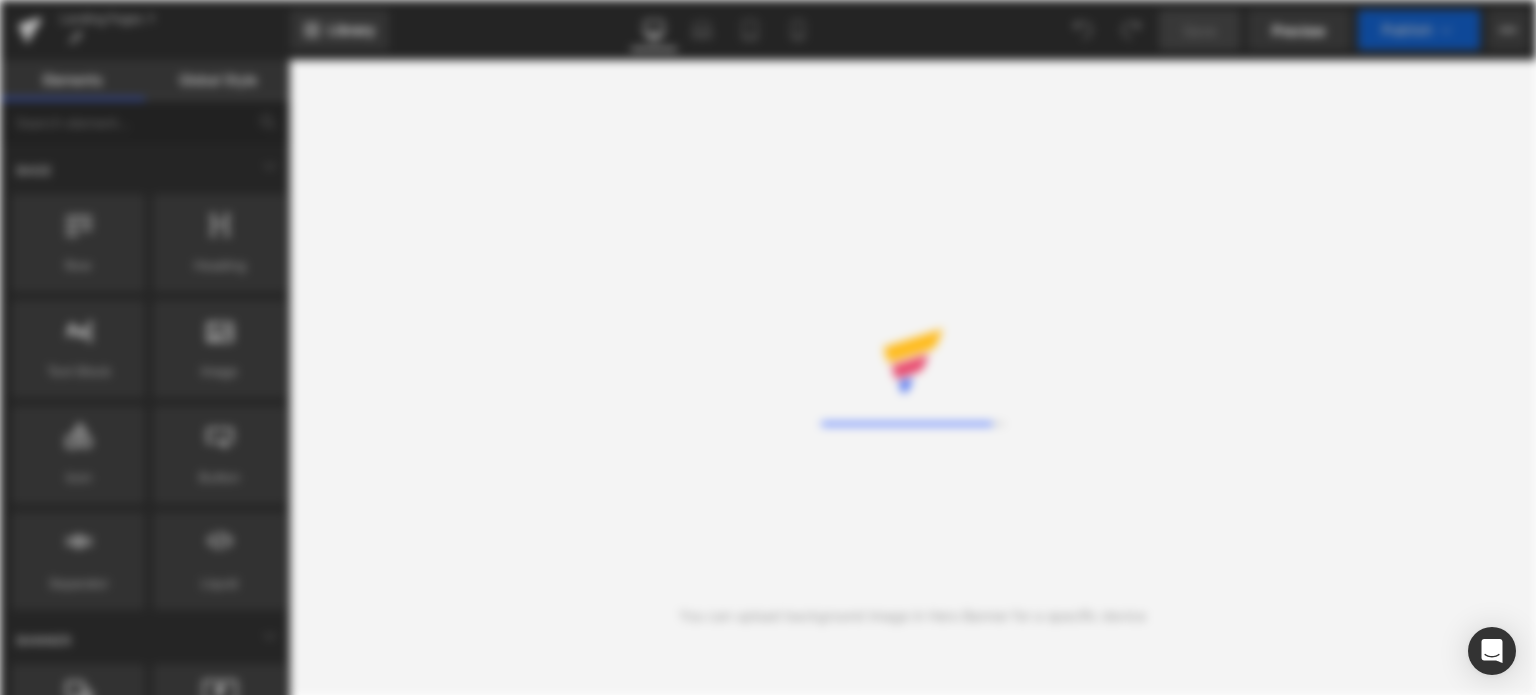 scroll, scrollTop: 0, scrollLeft: 0, axis: both 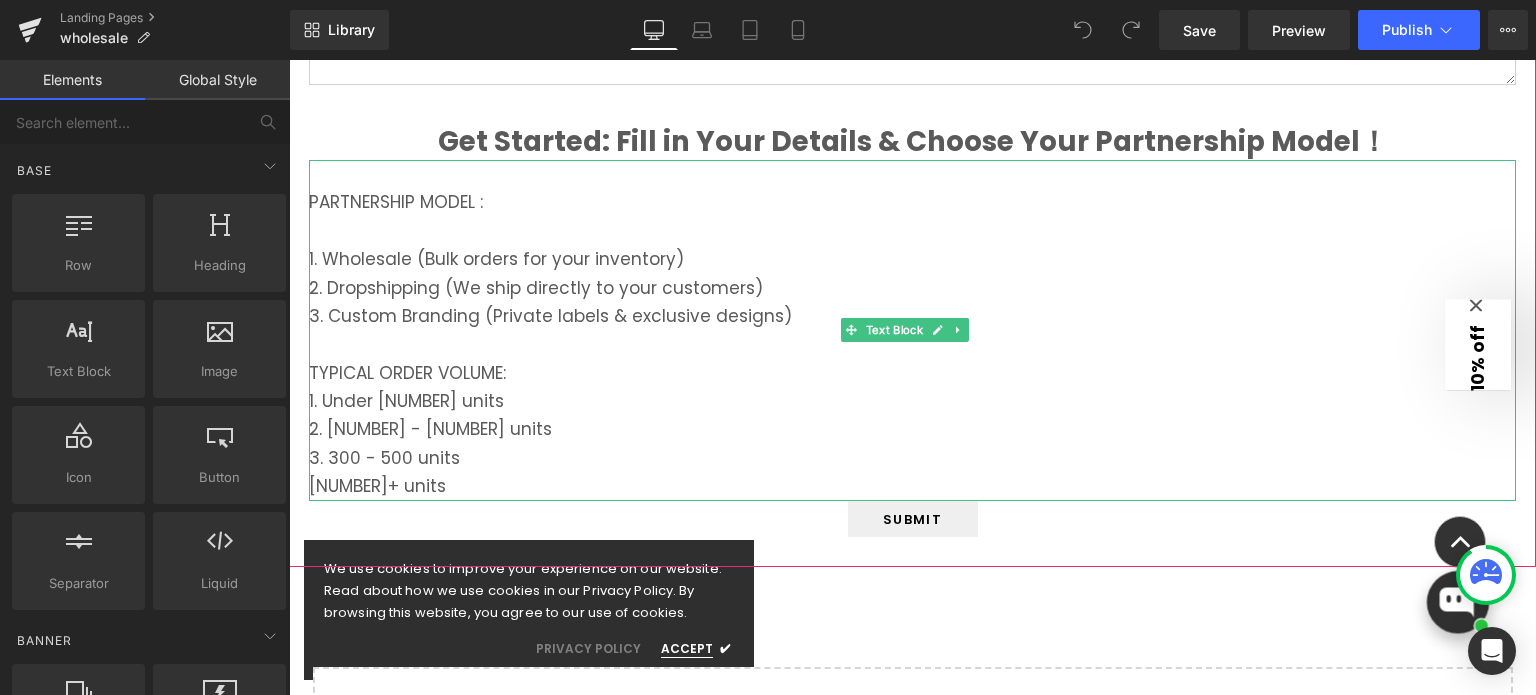 click on "1. Wholesale (Bulk orders for your inventory)" at bounding box center [912, 259] 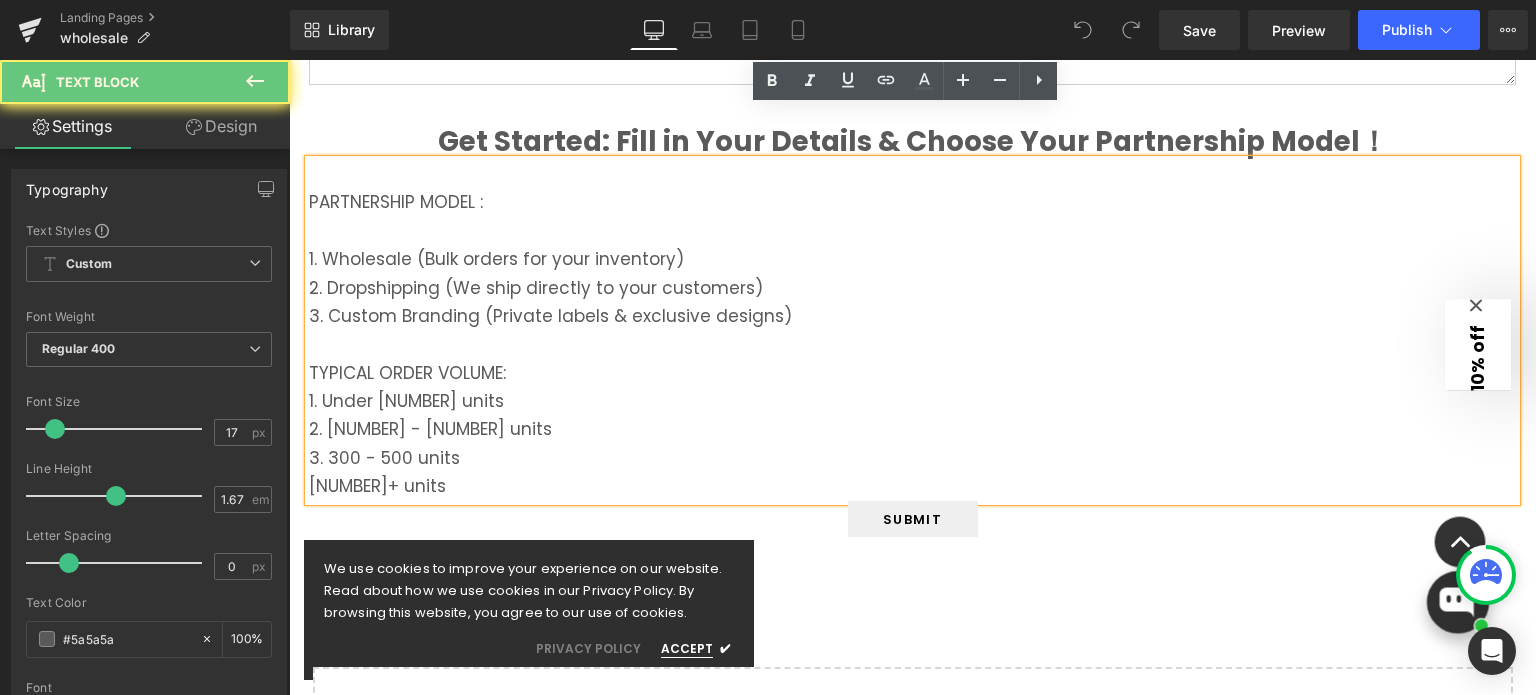 click on "1. Wholesale (Bulk orders for your inventory)" at bounding box center [912, 259] 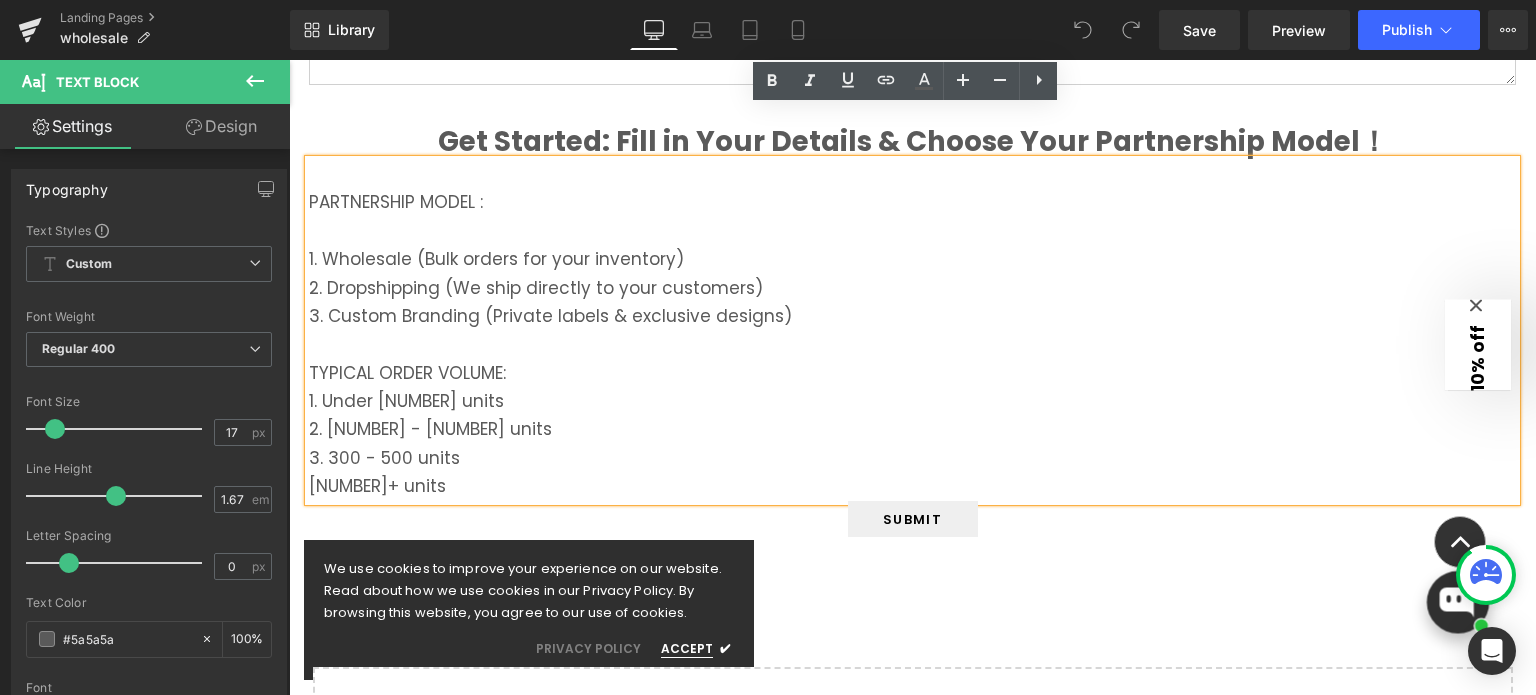 type 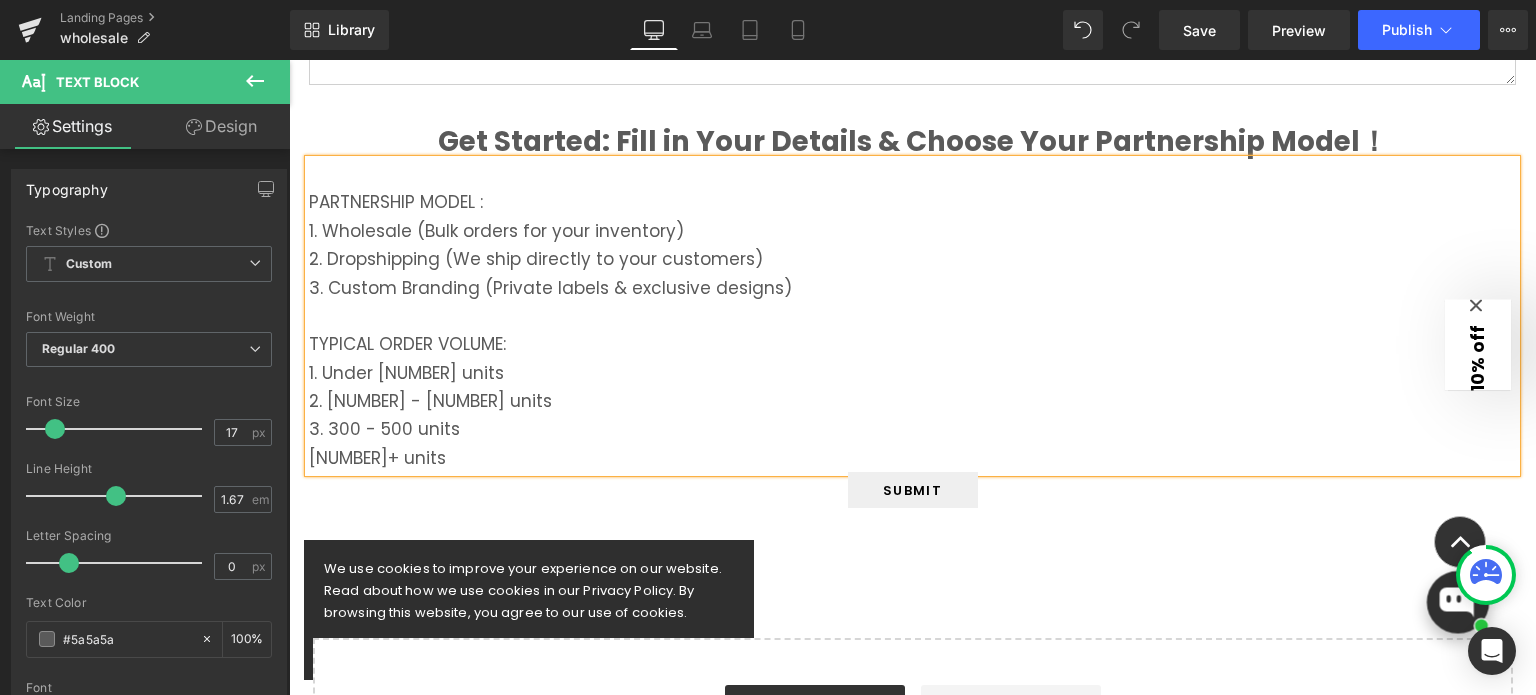 click on "PARTNERSHIP MODEL :  1. Wholesale (Bulk orders for your inventory)" at bounding box center (912, 202) 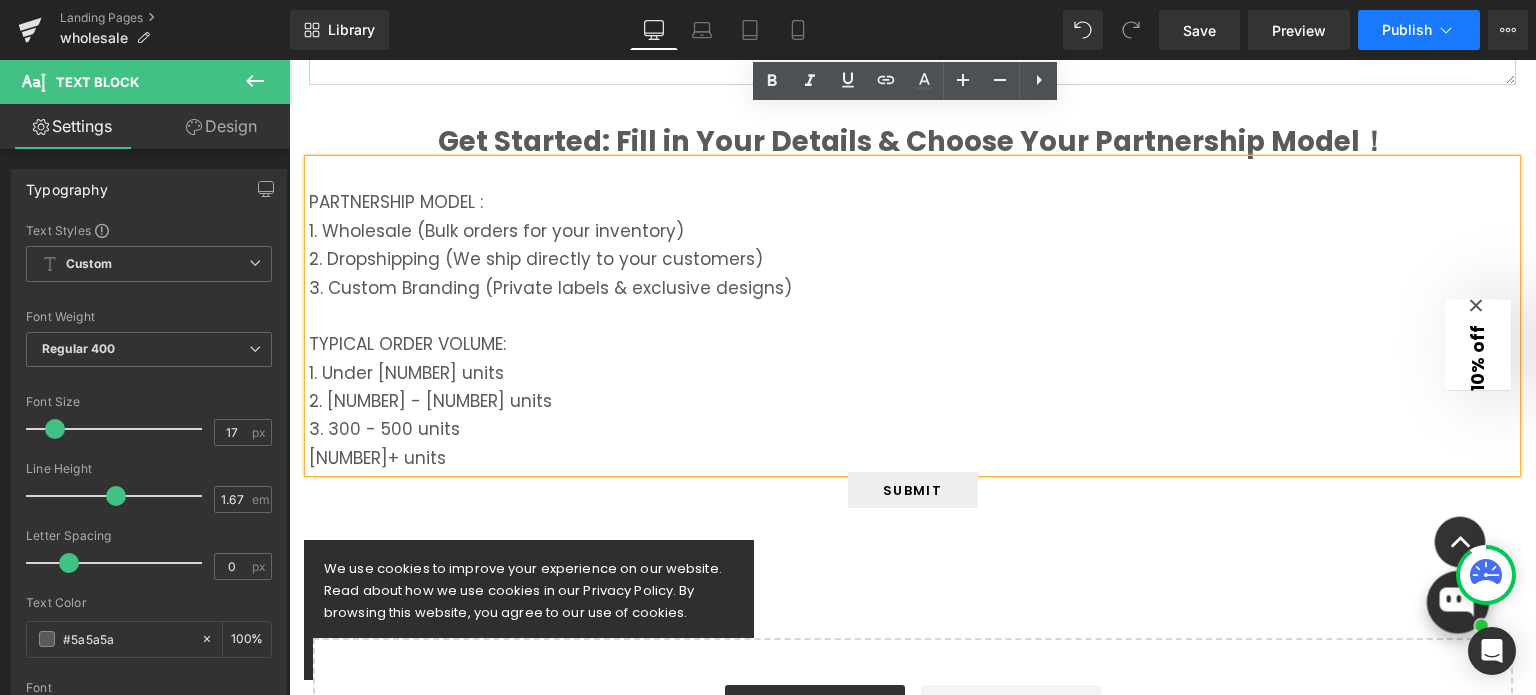 click on "Publish" at bounding box center [1419, 30] 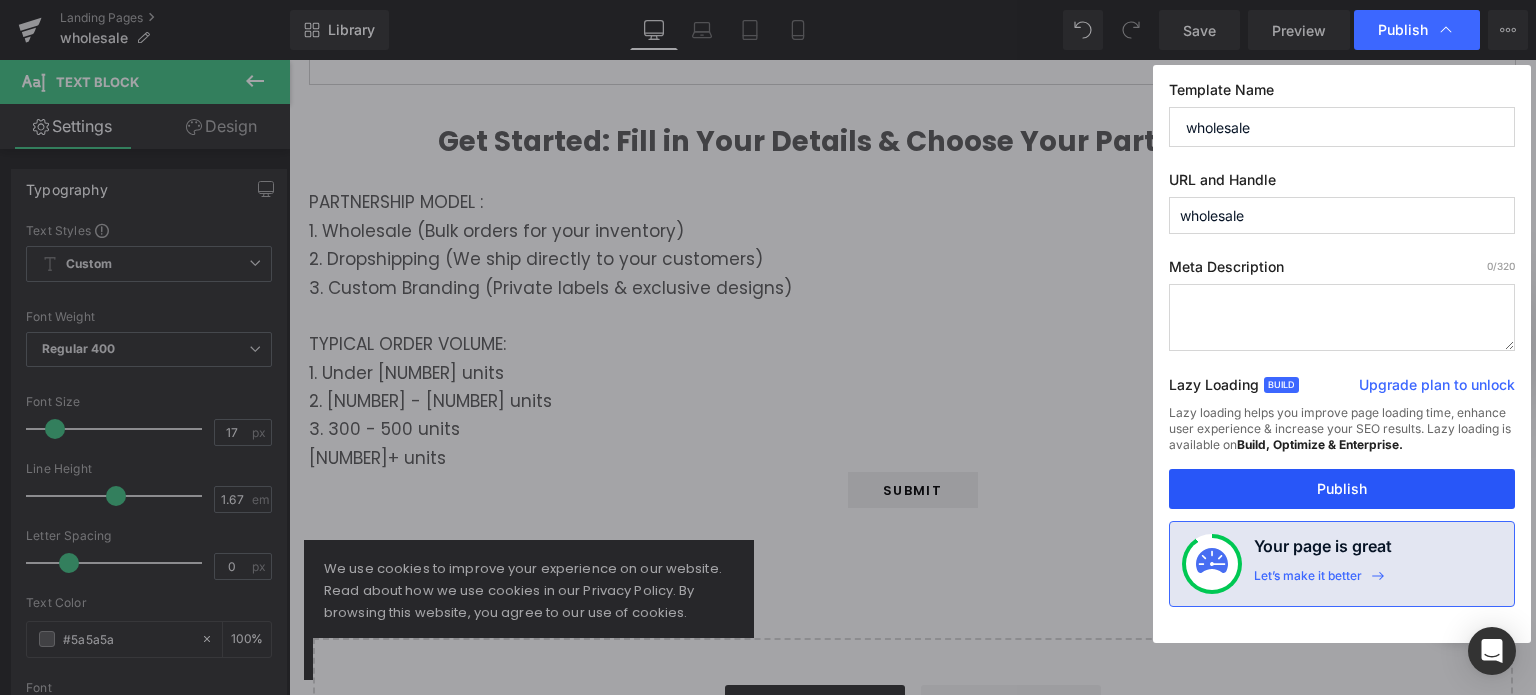 click on "Publish" at bounding box center (1342, 489) 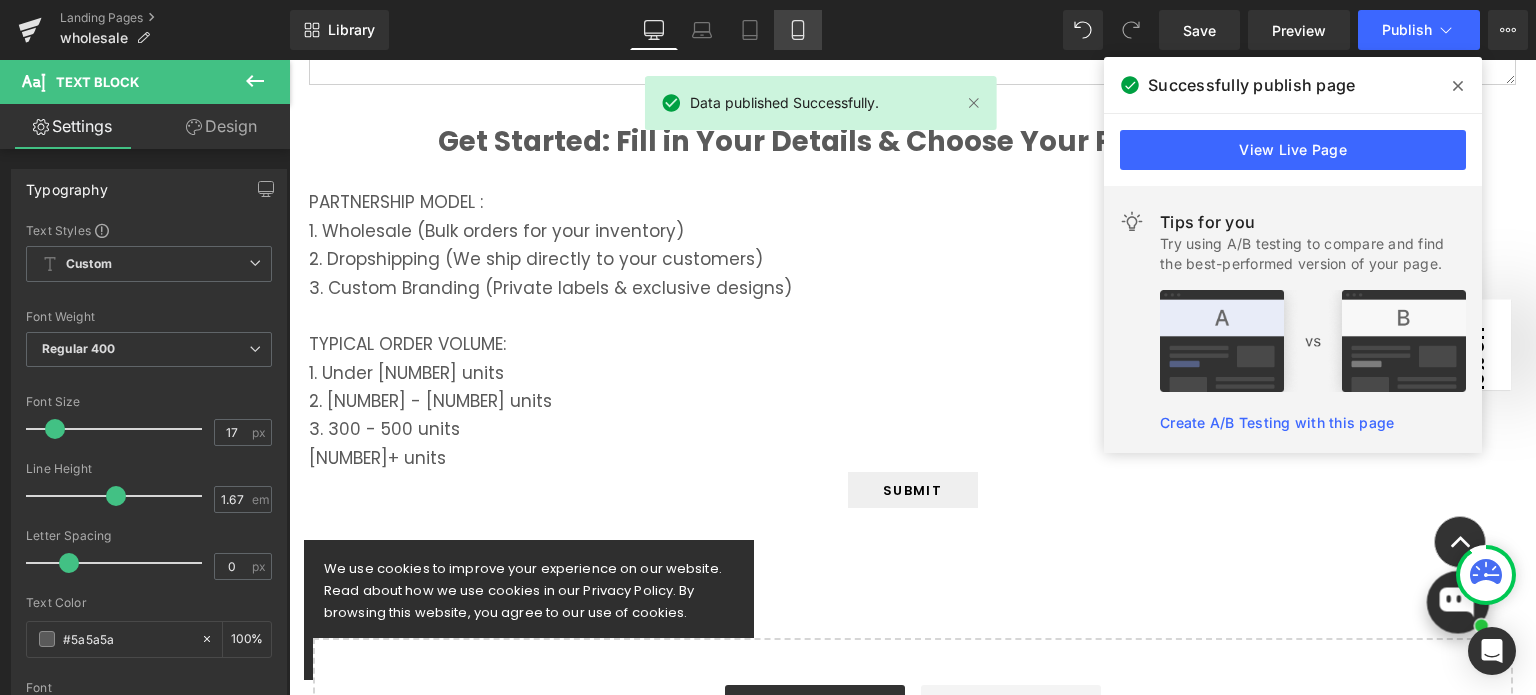 click 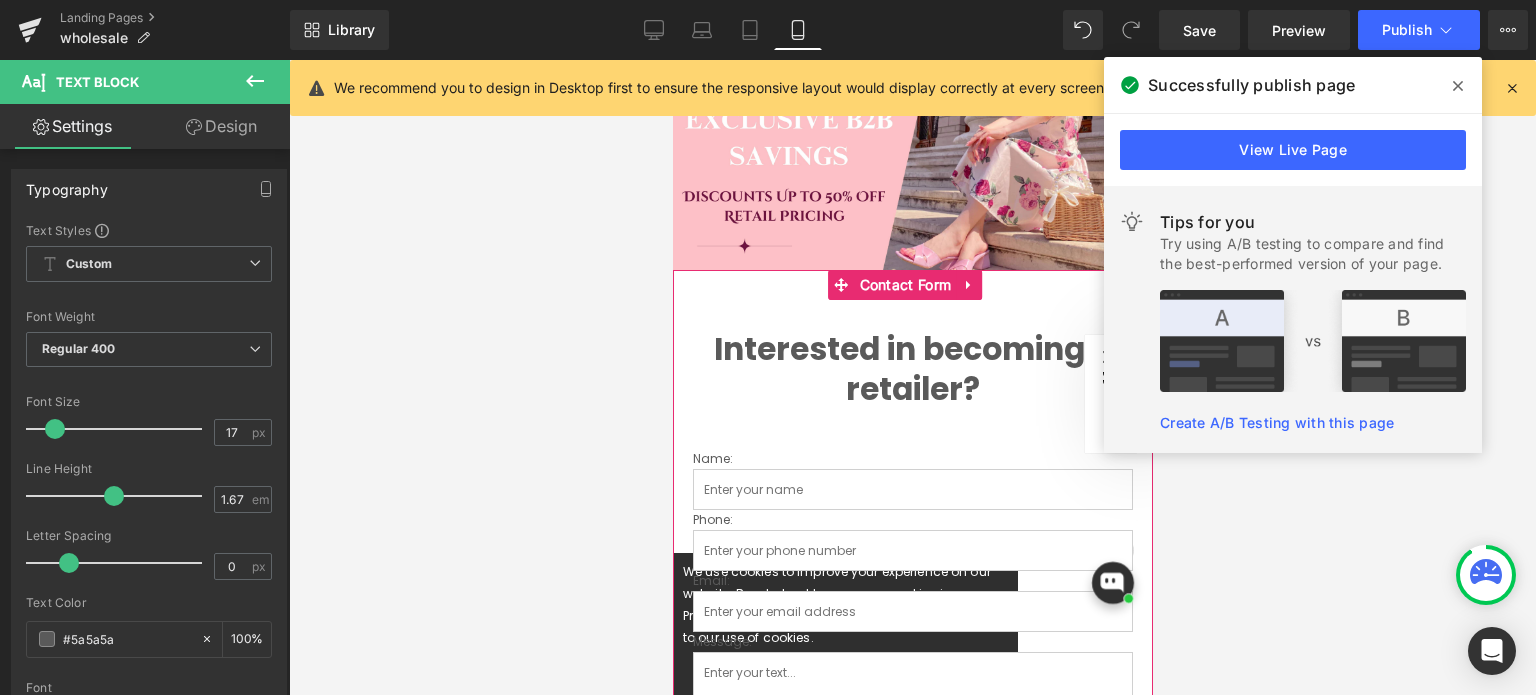 scroll, scrollTop: 0, scrollLeft: 0, axis: both 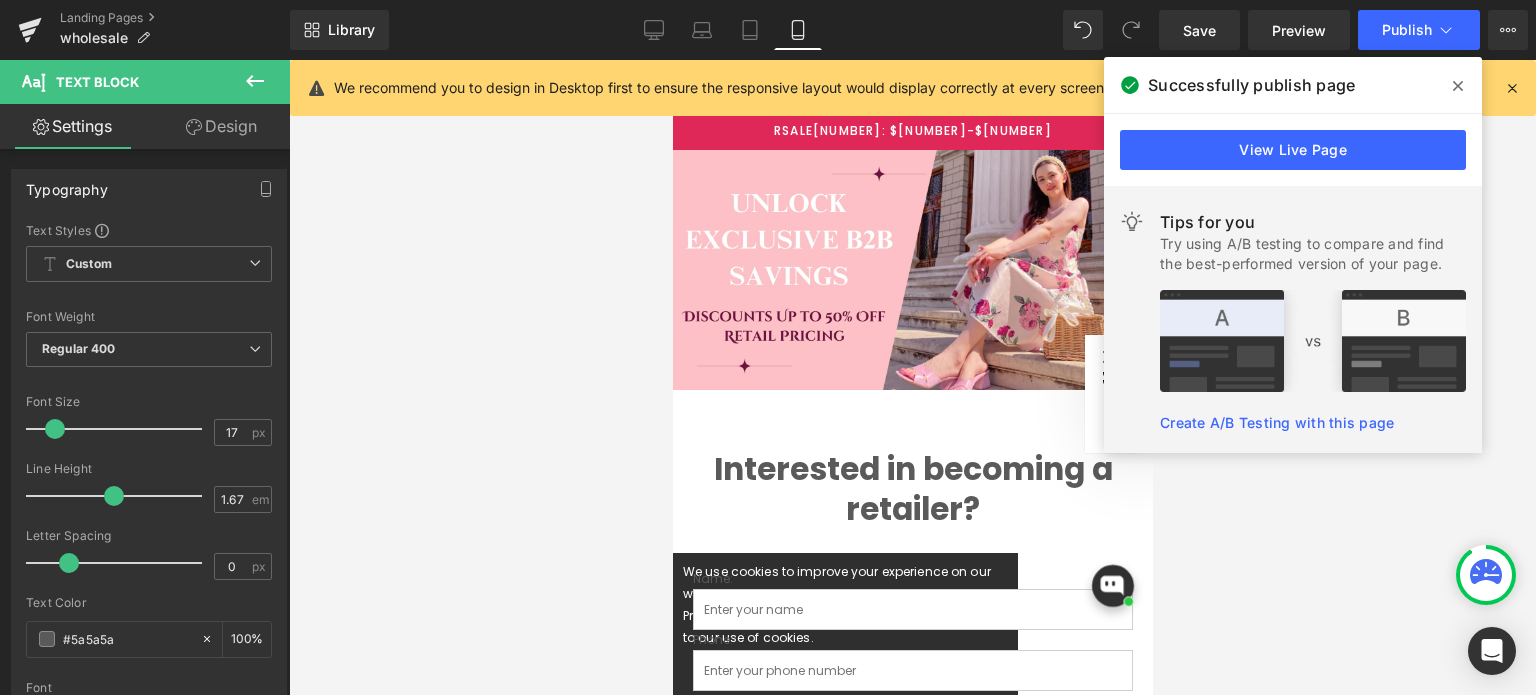 click at bounding box center (912, 377) 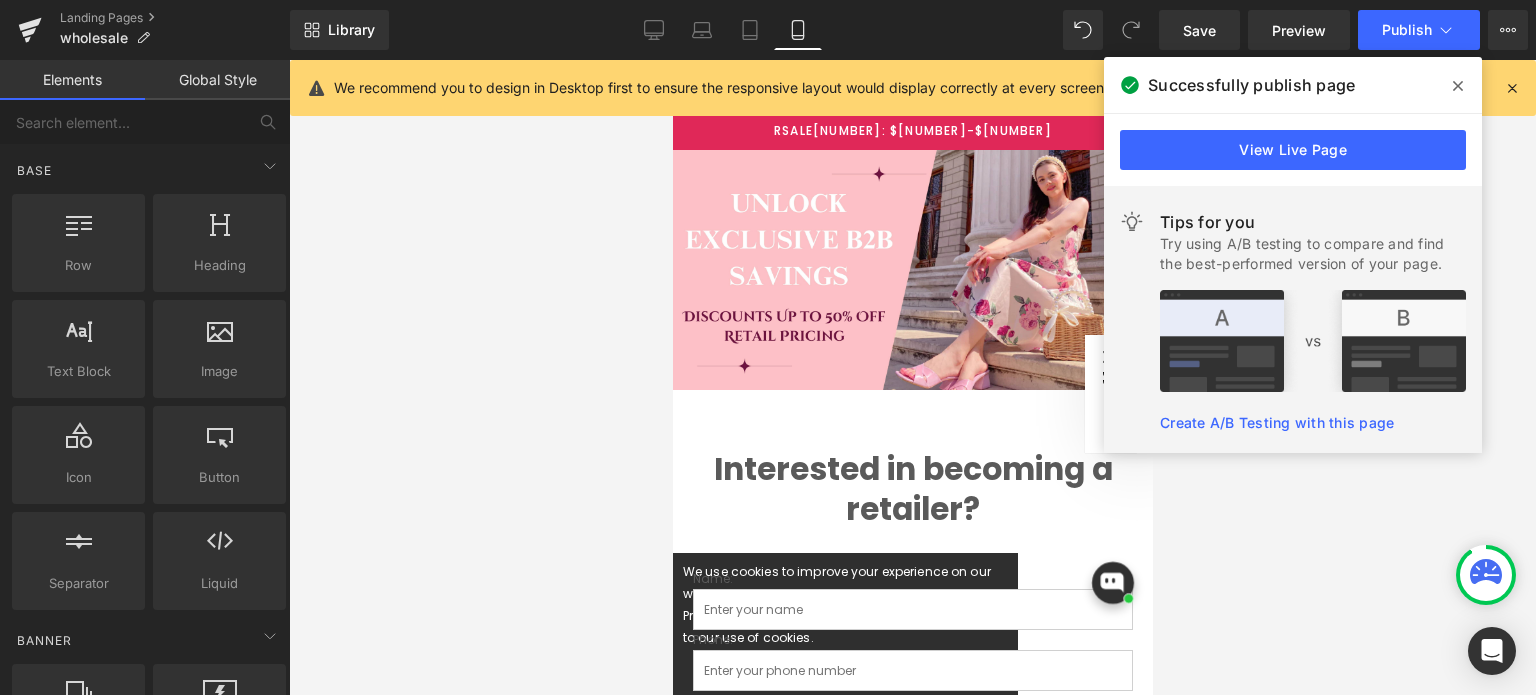 click 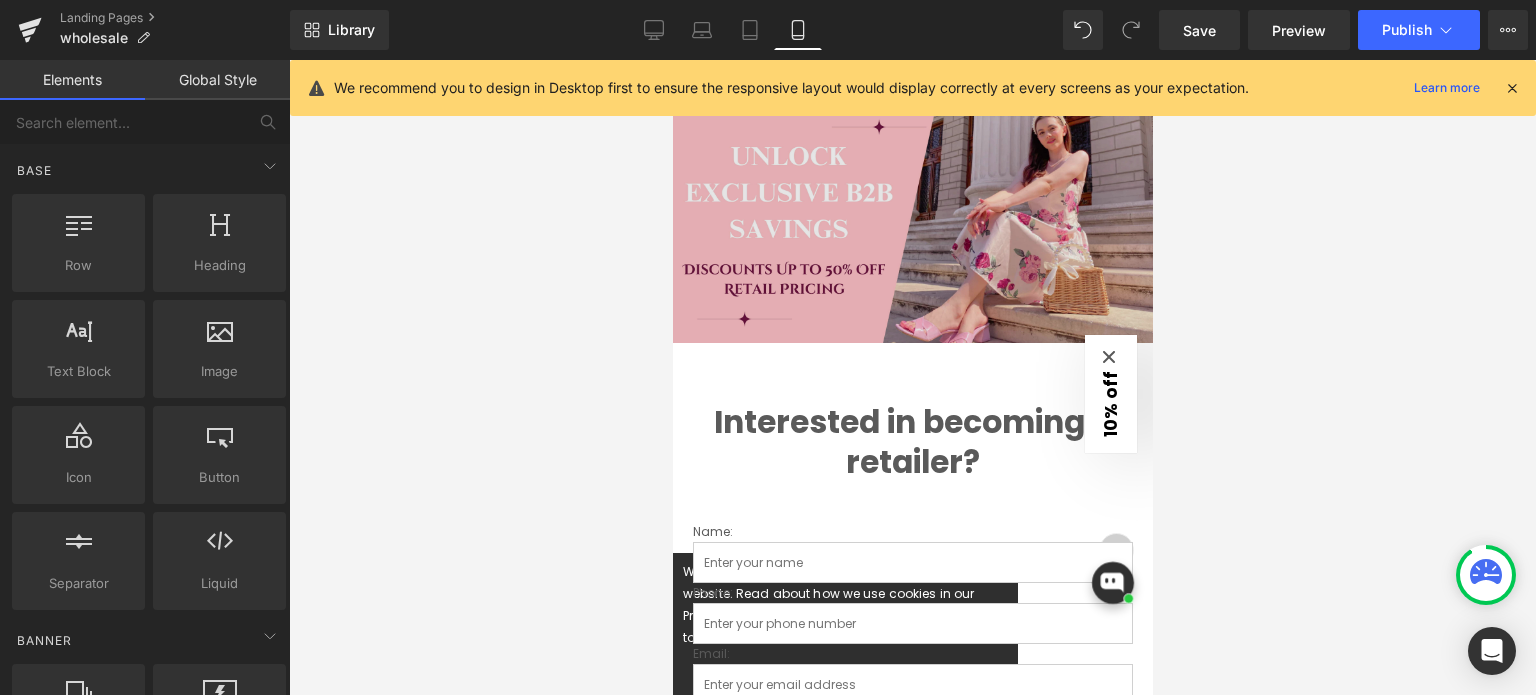scroll, scrollTop: 0, scrollLeft: 0, axis: both 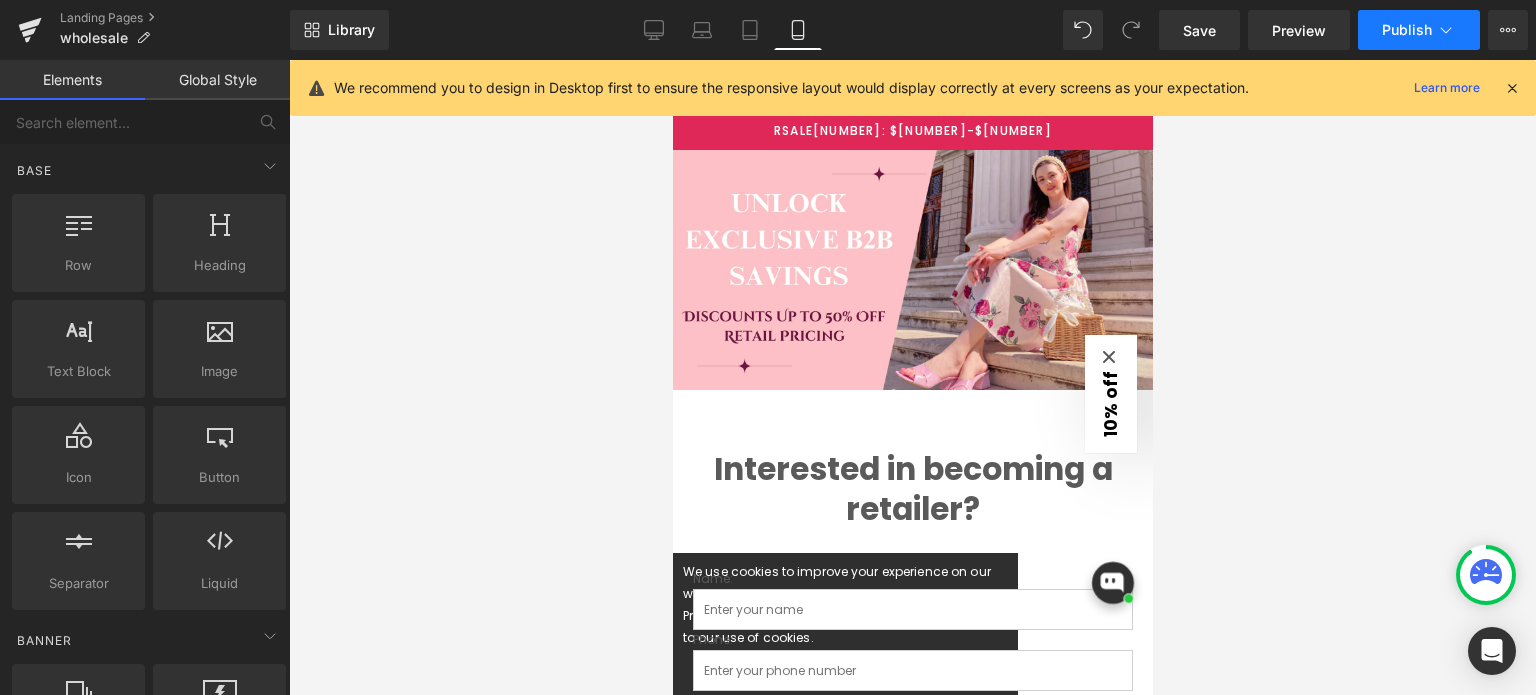 click on "Publish" at bounding box center [1407, 30] 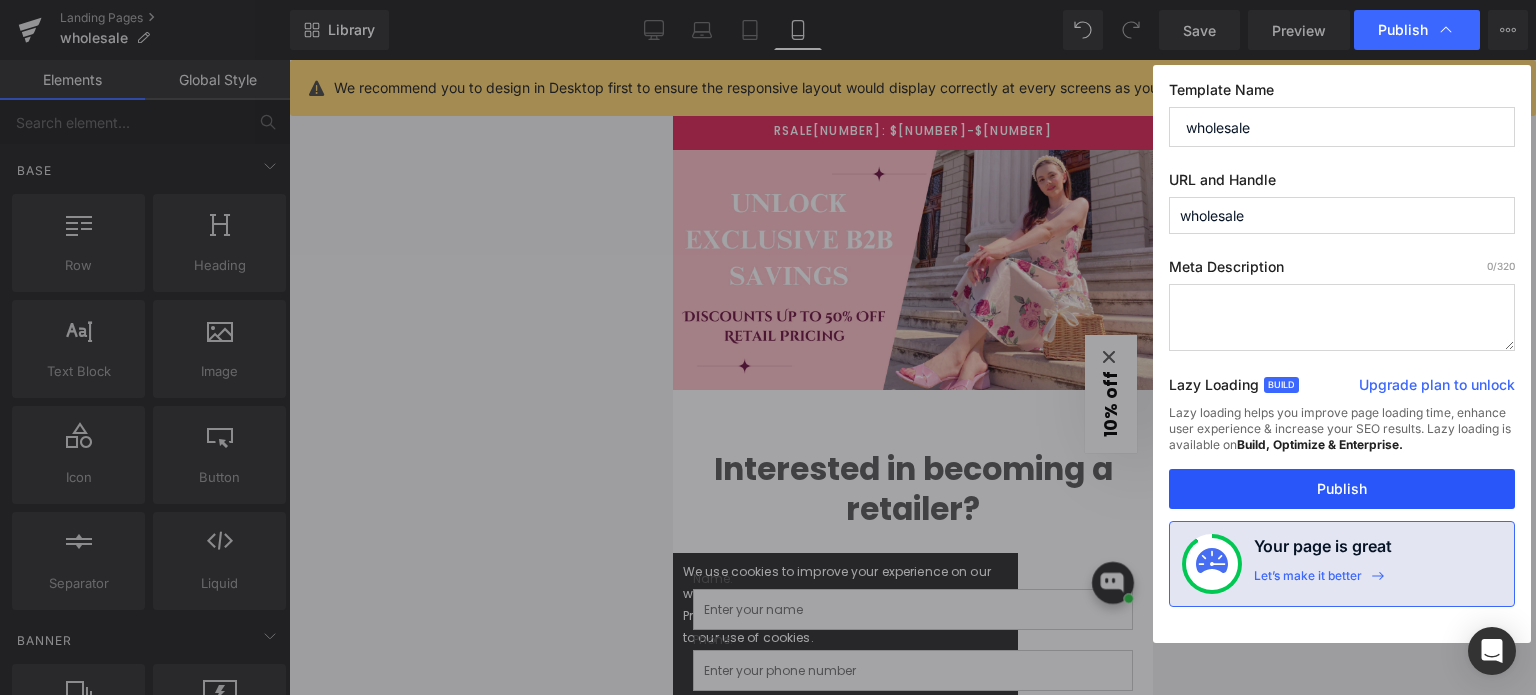 click on "Publish" at bounding box center (1342, 489) 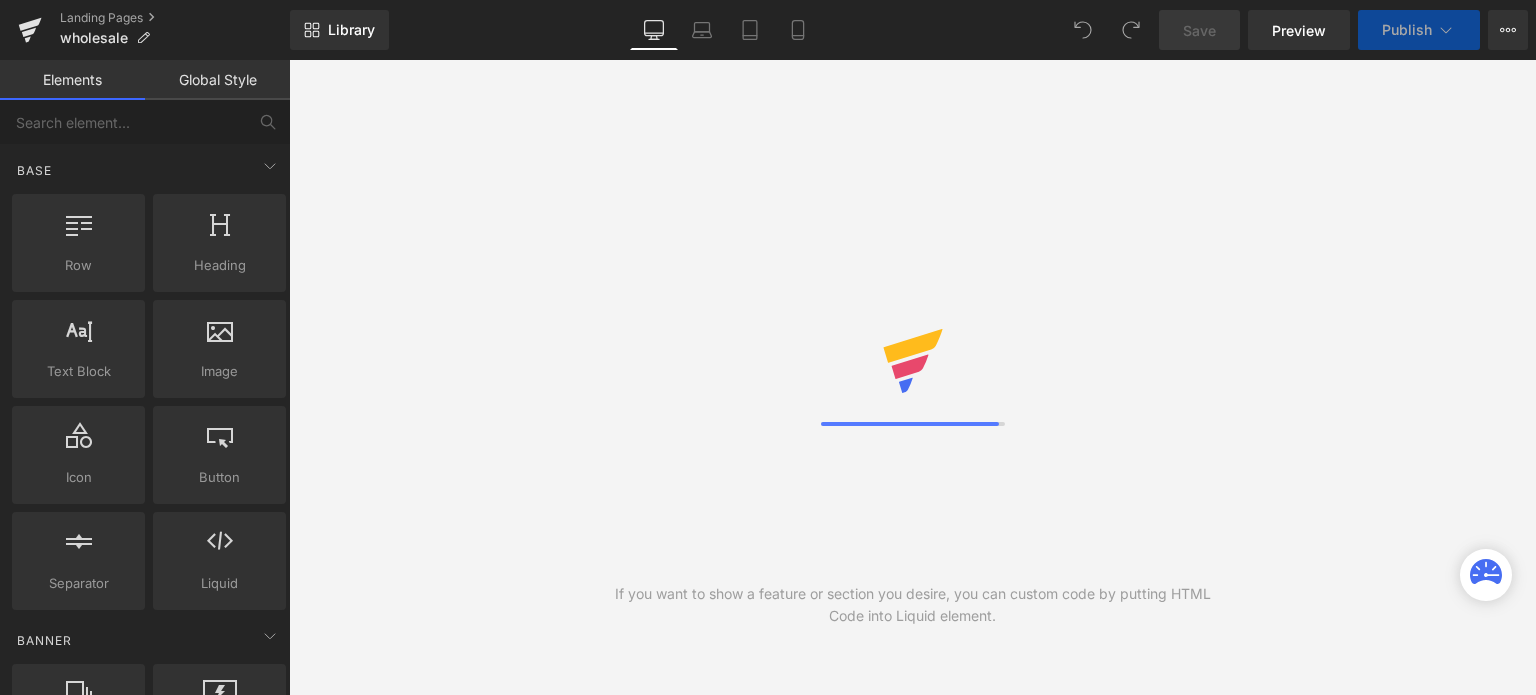 scroll, scrollTop: 0, scrollLeft: 0, axis: both 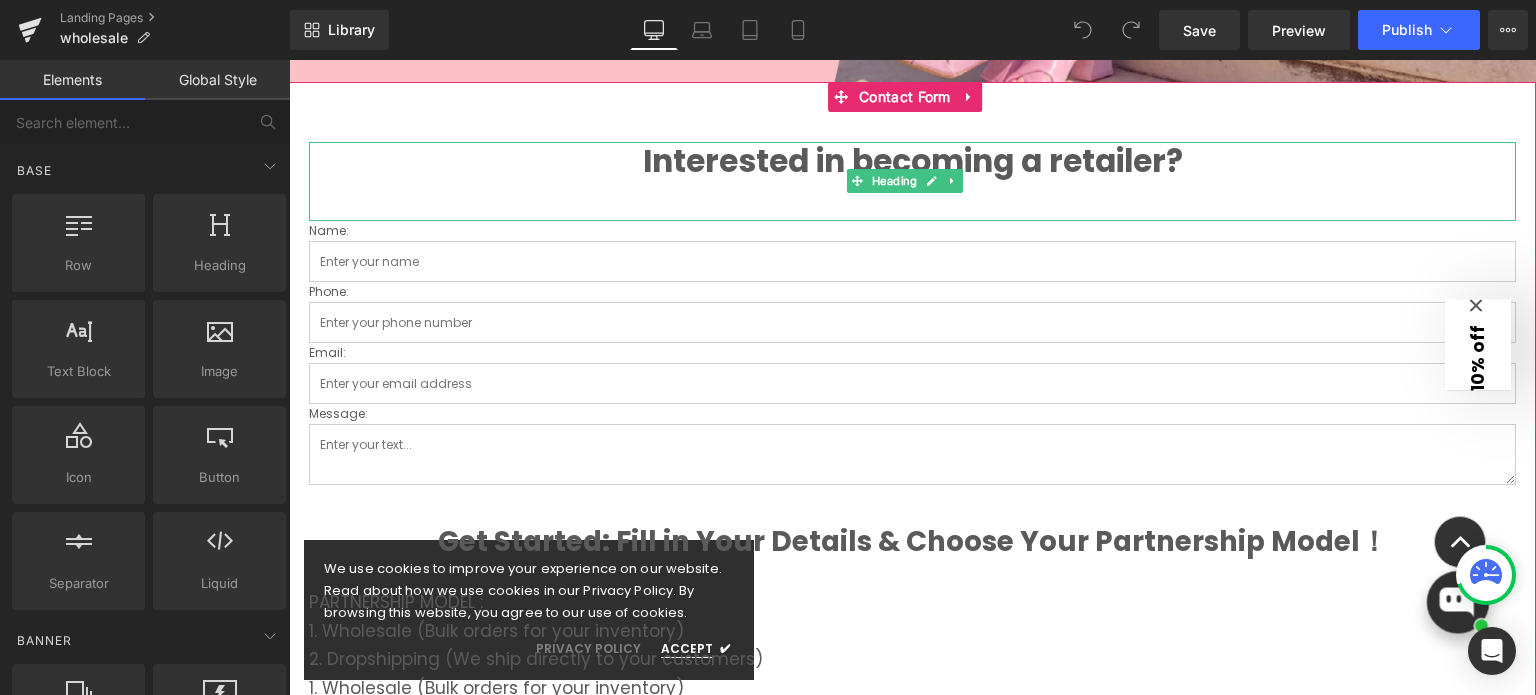 drag, startPoint x: 952, startPoint y: 108, endPoint x: 972, endPoint y: 107, distance: 20.024984 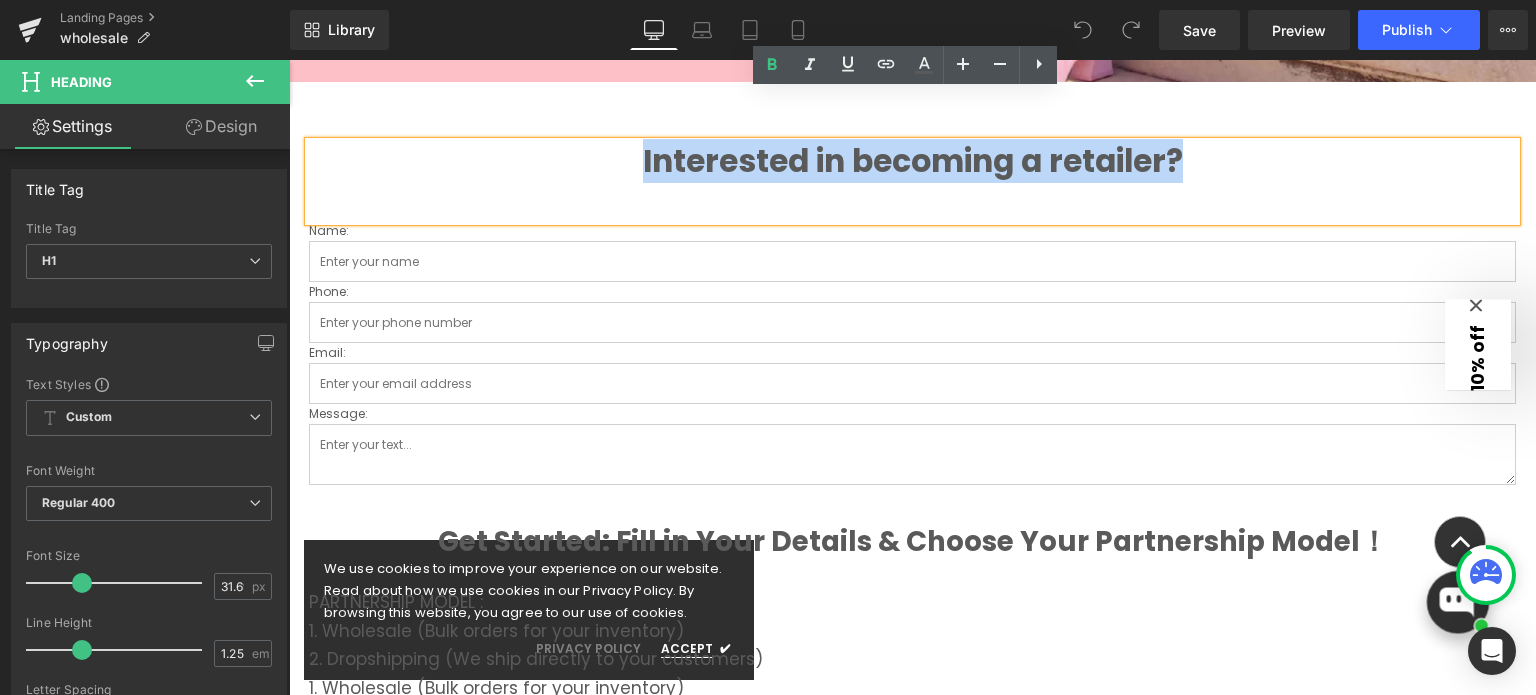 drag, startPoint x: 625, startPoint y: 116, endPoint x: 1195, endPoint y: 118, distance: 570.0035 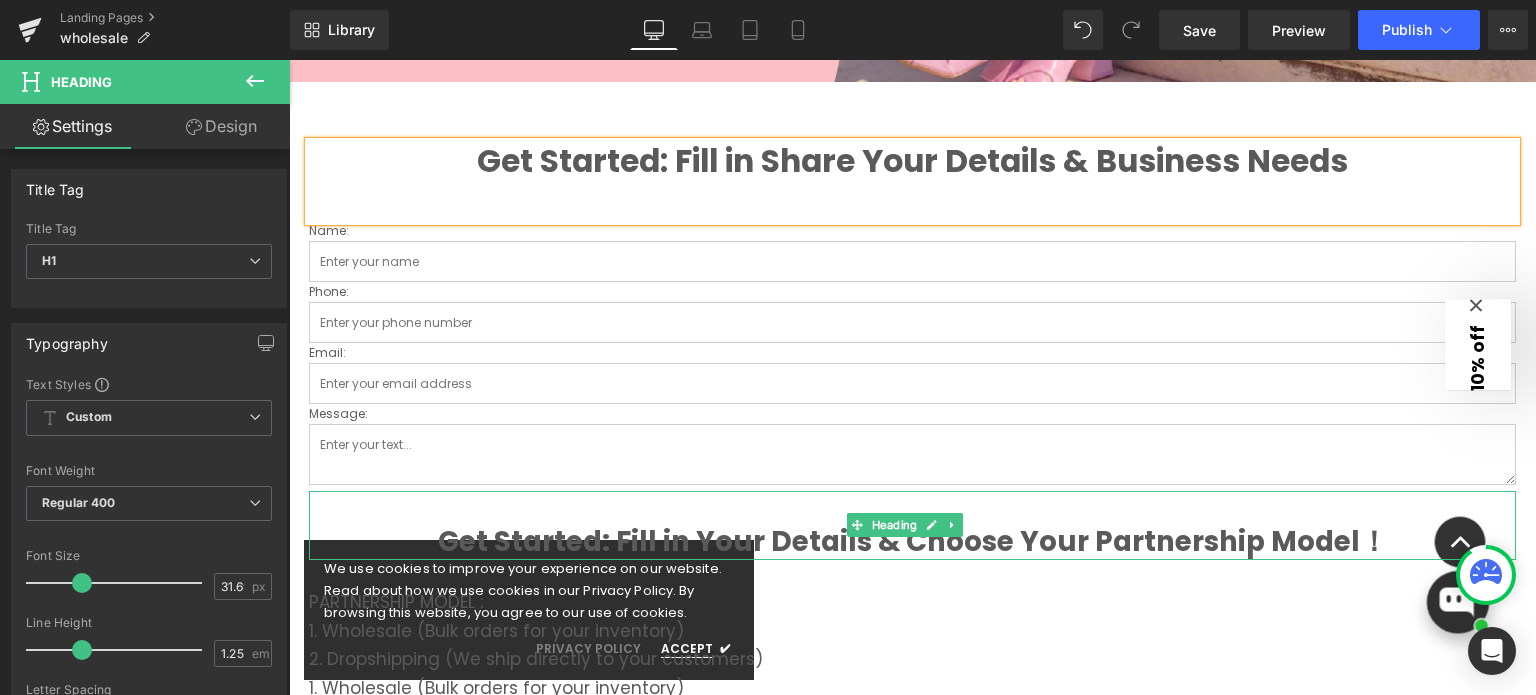 click on "Get Started: Fill in Your Details & Choose Your Partnership Model！" at bounding box center [912, 525] 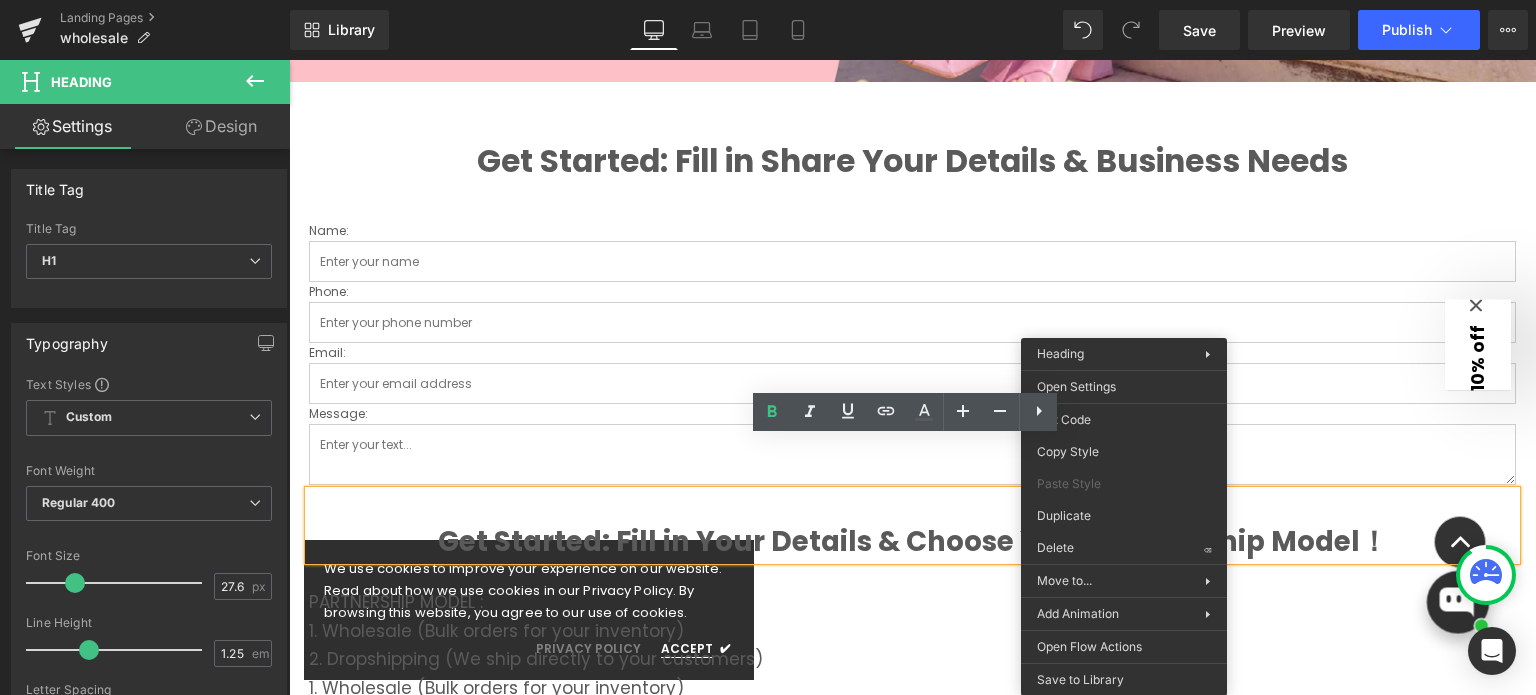 drag, startPoint x: 1399, startPoint y: 605, endPoint x: 1110, endPoint y: 545, distance: 295.16266 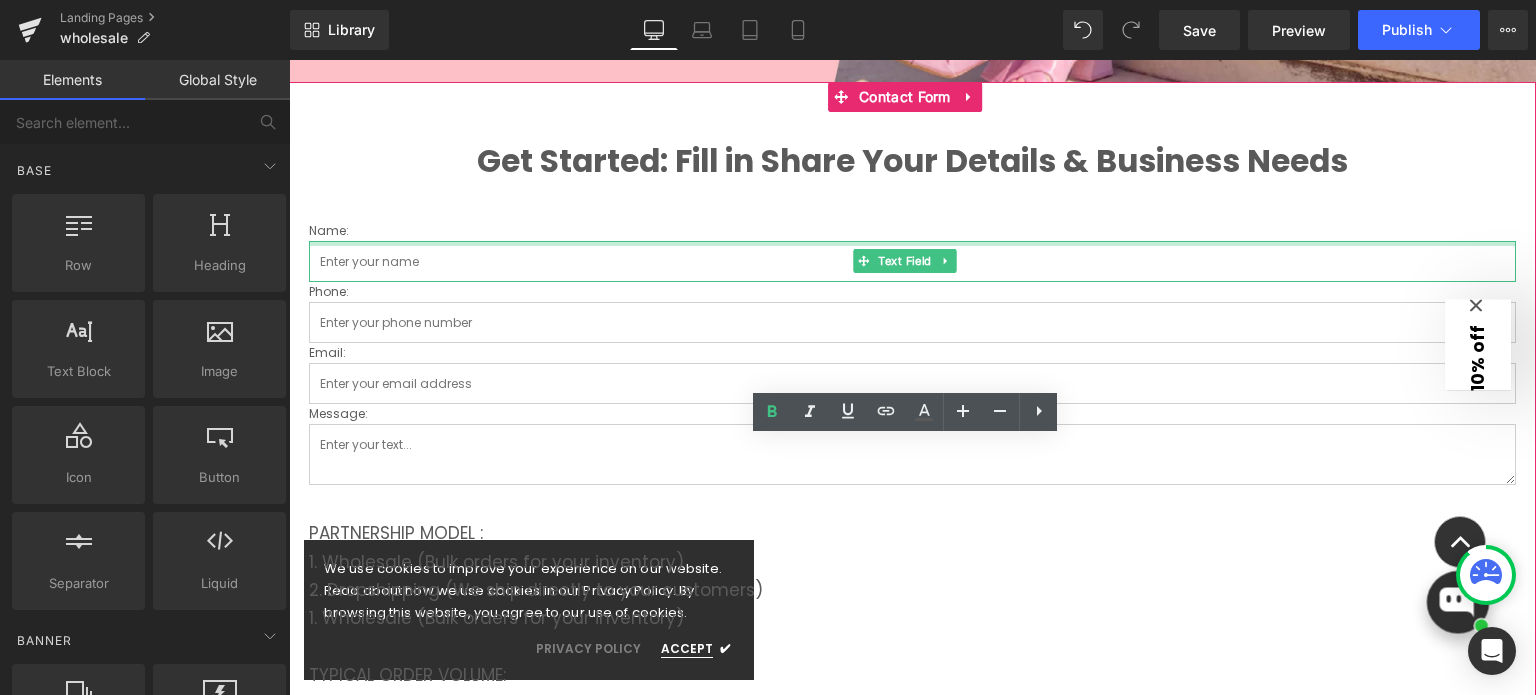 scroll, scrollTop: 700, scrollLeft: 0, axis: vertical 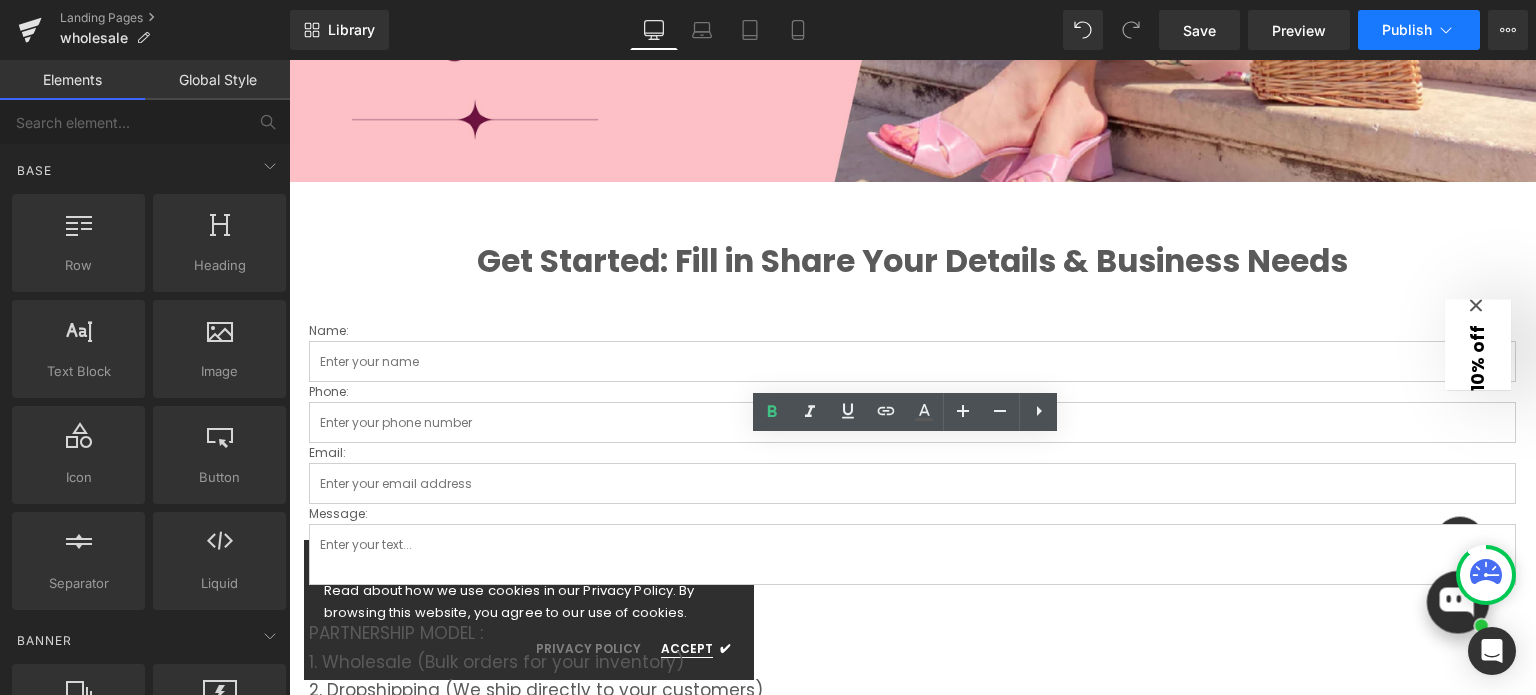 click on "Publish" at bounding box center [1407, 30] 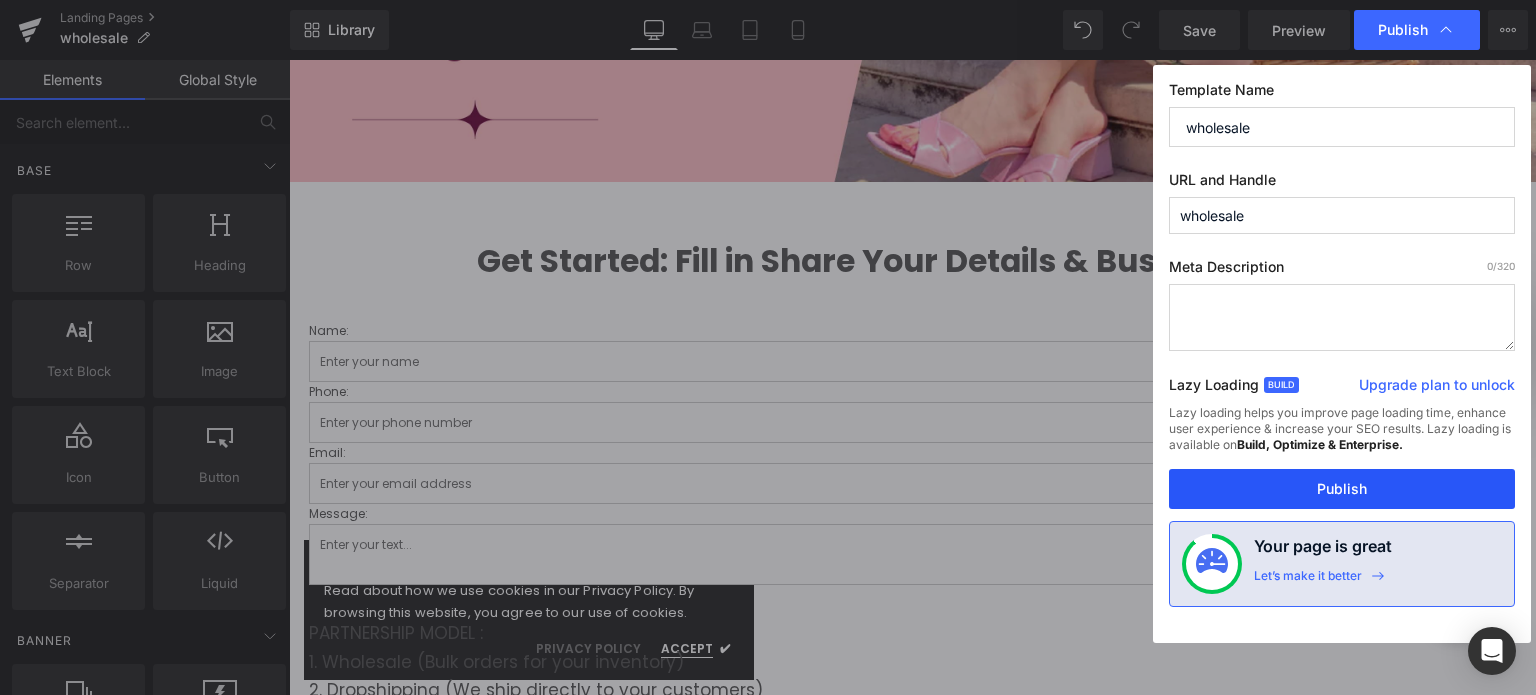 click on "Publish" at bounding box center [1342, 489] 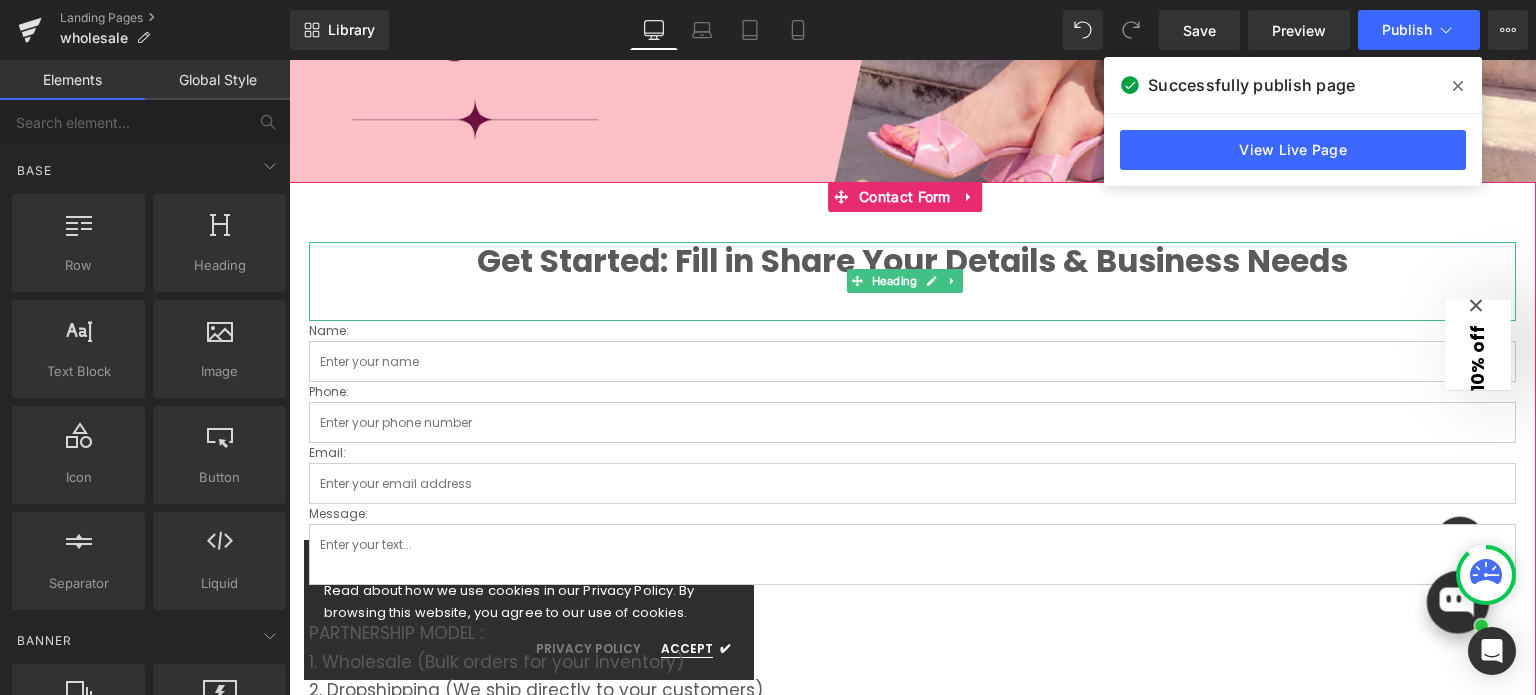click on "Get Started: Fill in Share Your Details & Business Needs" at bounding box center (912, 281) 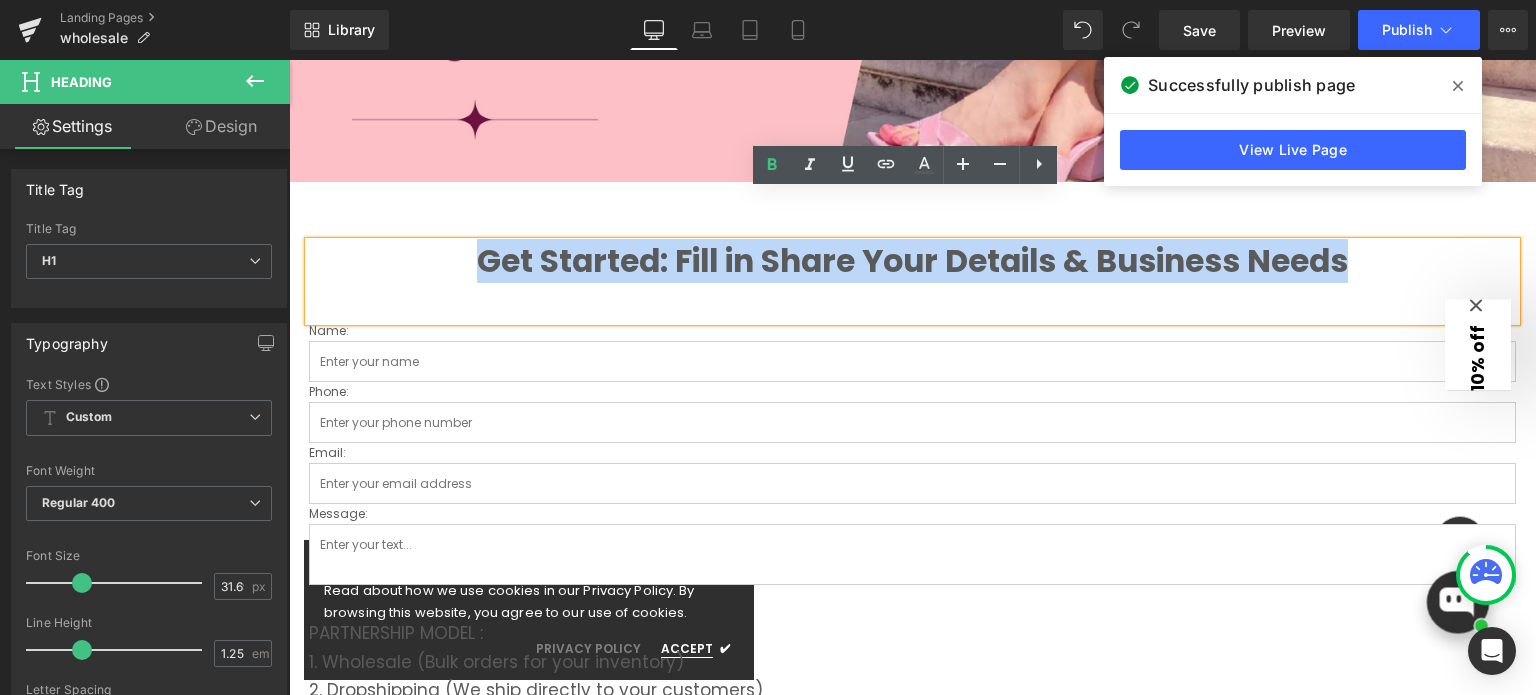 drag, startPoint x: 472, startPoint y: 210, endPoint x: 1380, endPoint y: 198, distance: 908.0793 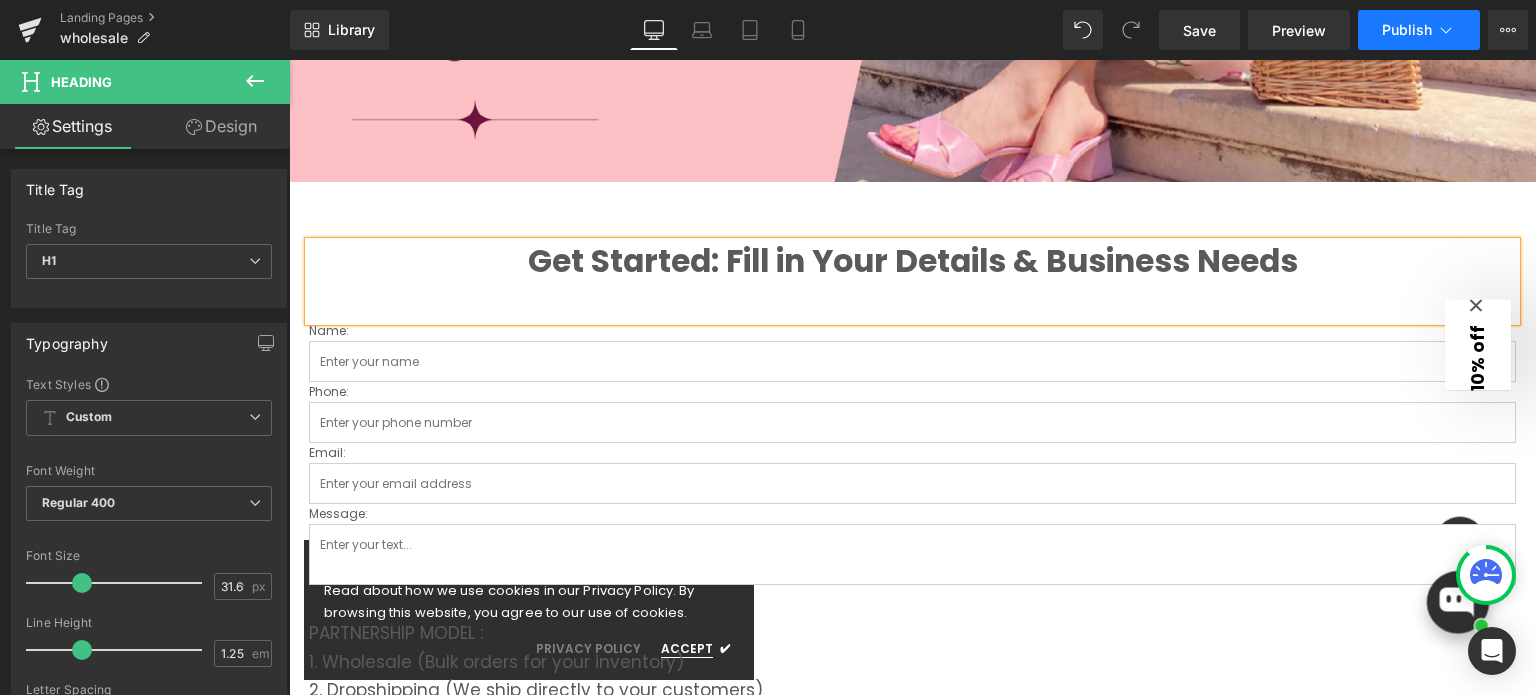 click on "Publish" at bounding box center [1407, 30] 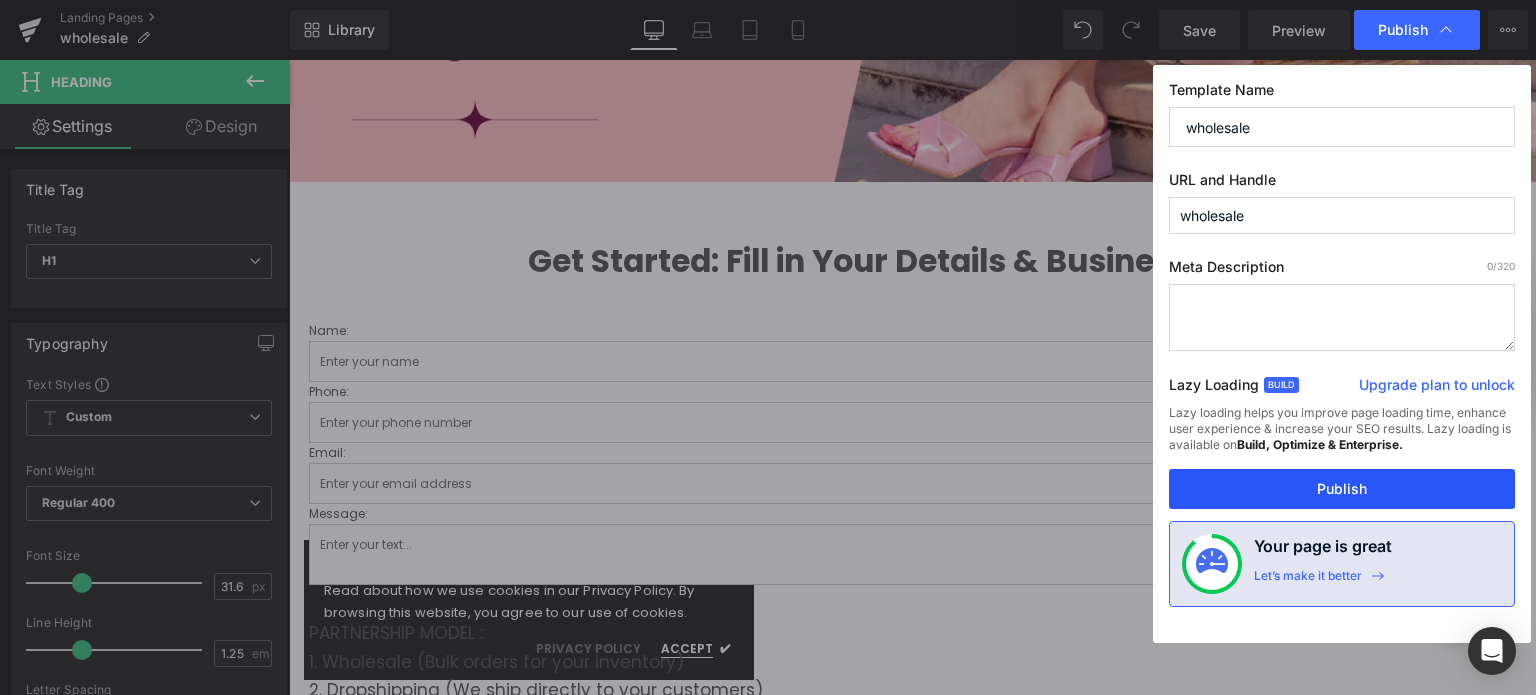 click on "Publish" at bounding box center [1342, 489] 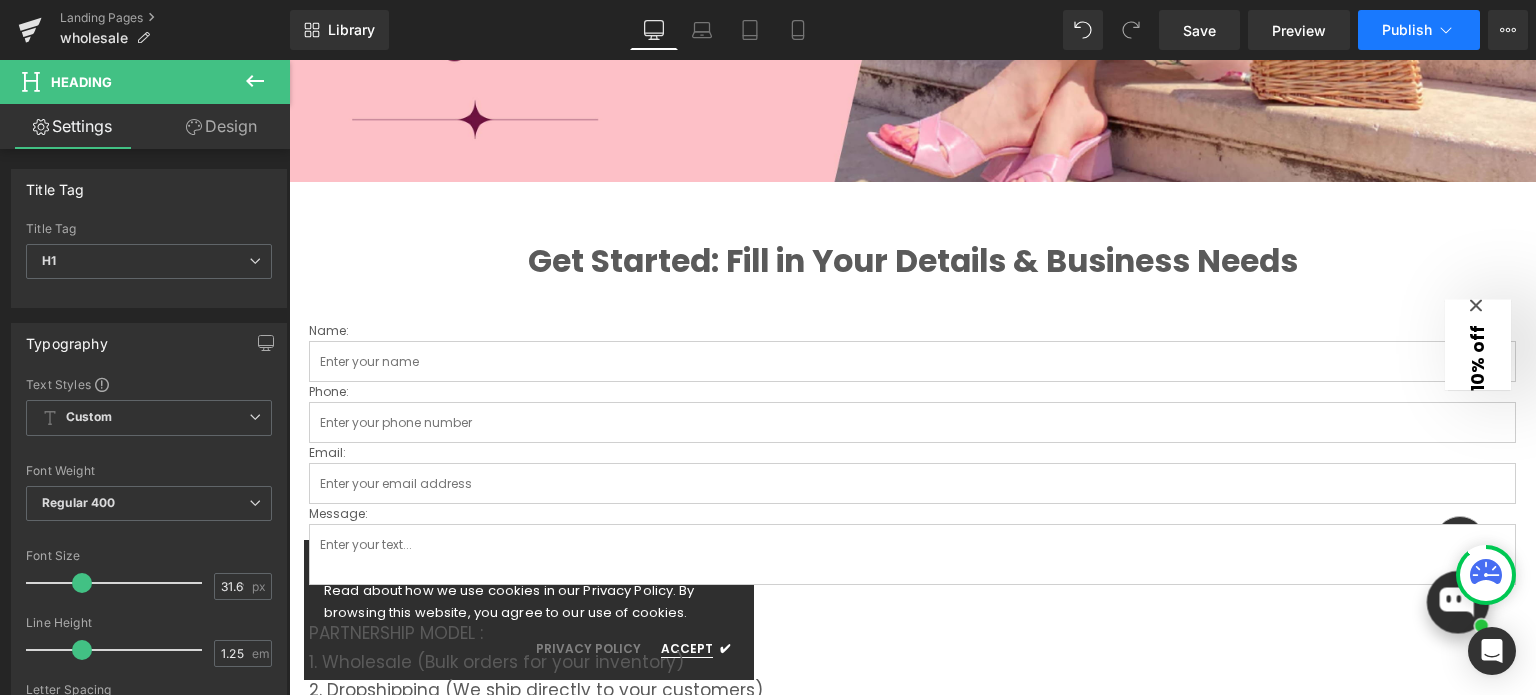 click on "Publish" at bounding box center [1407, 30] 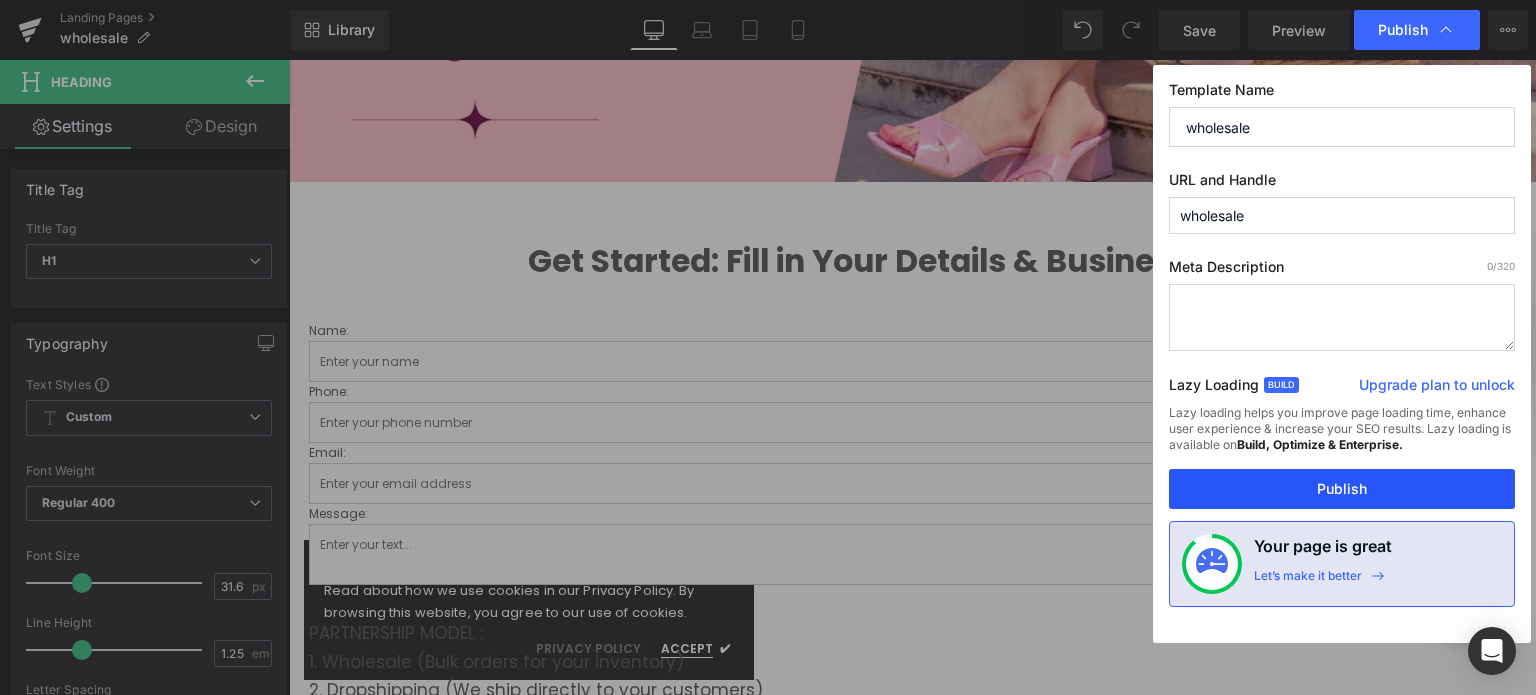 click on "Publish" at bounding box center [1342, 489] 